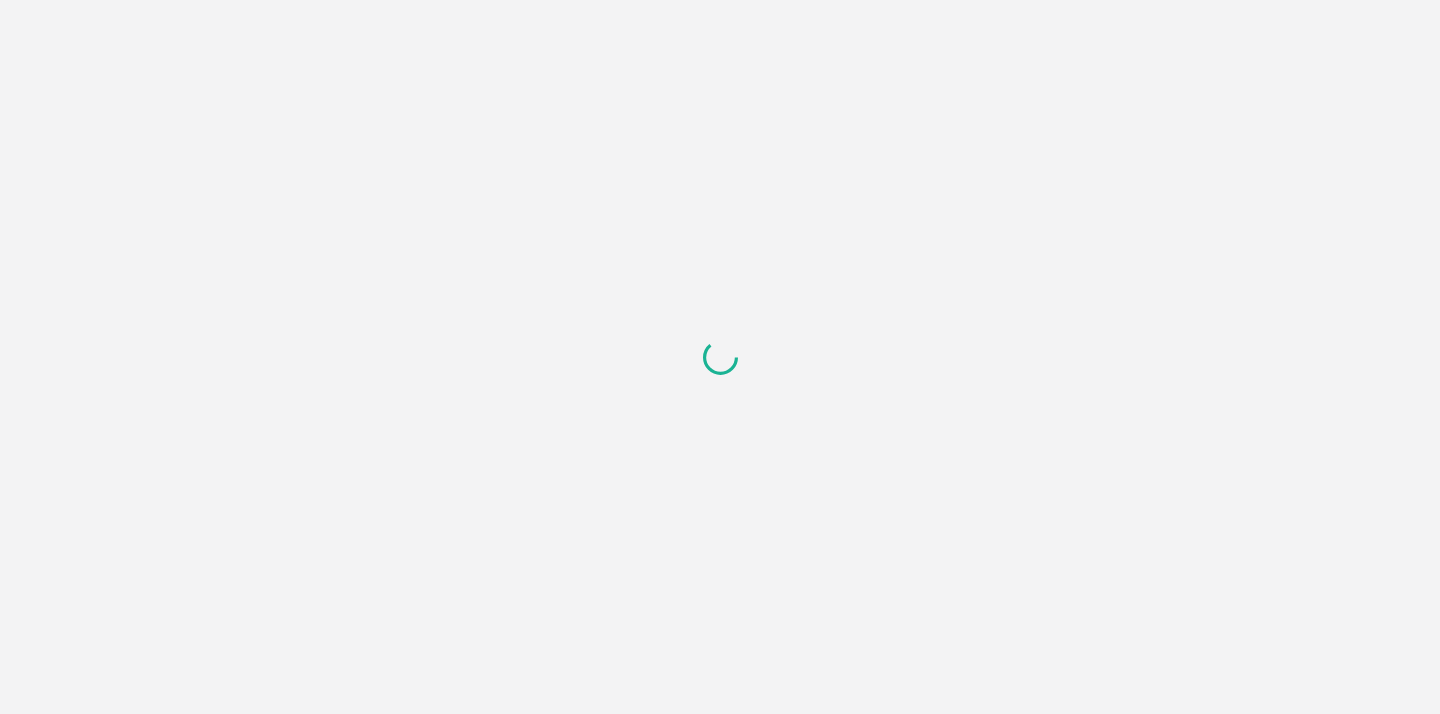 scroll, scrollTop: 0, scrollLeft: 0, axis: both 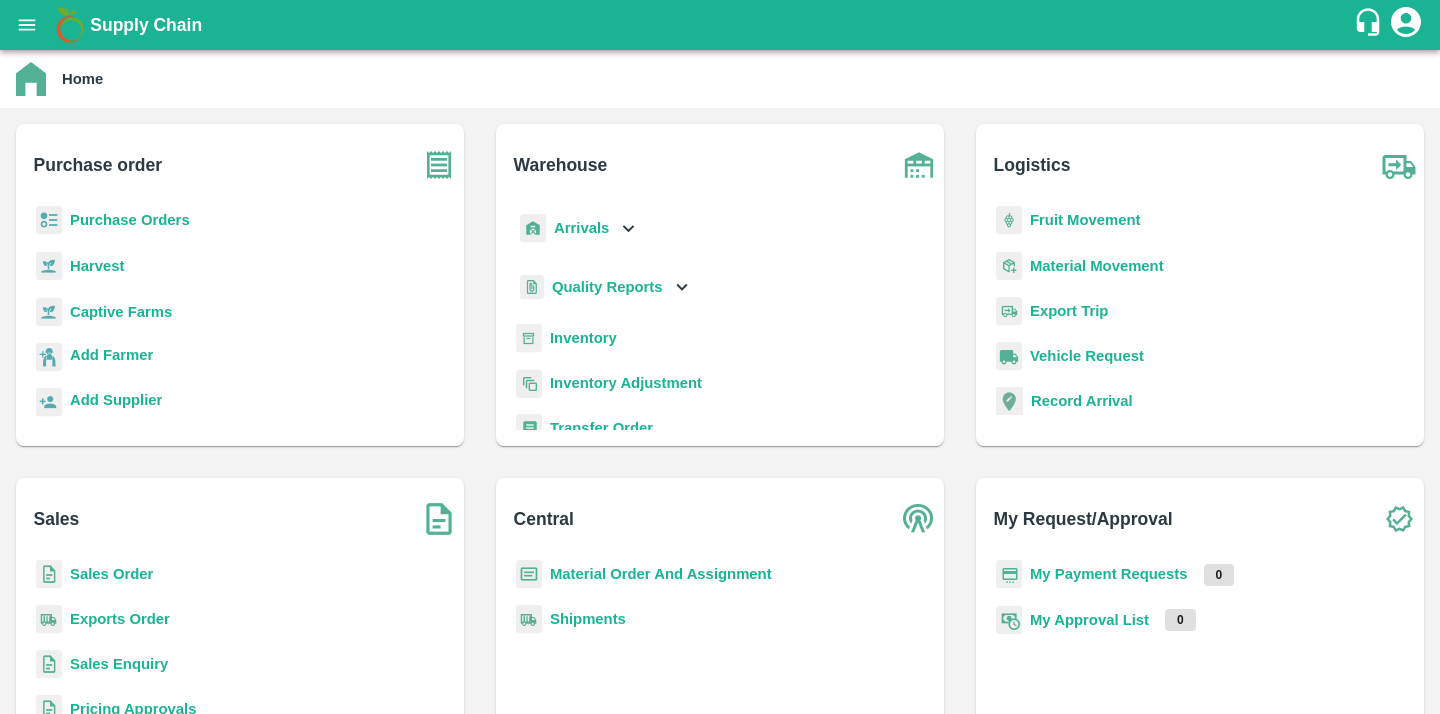 click on "Inventory" at bounding box center [720, 346] 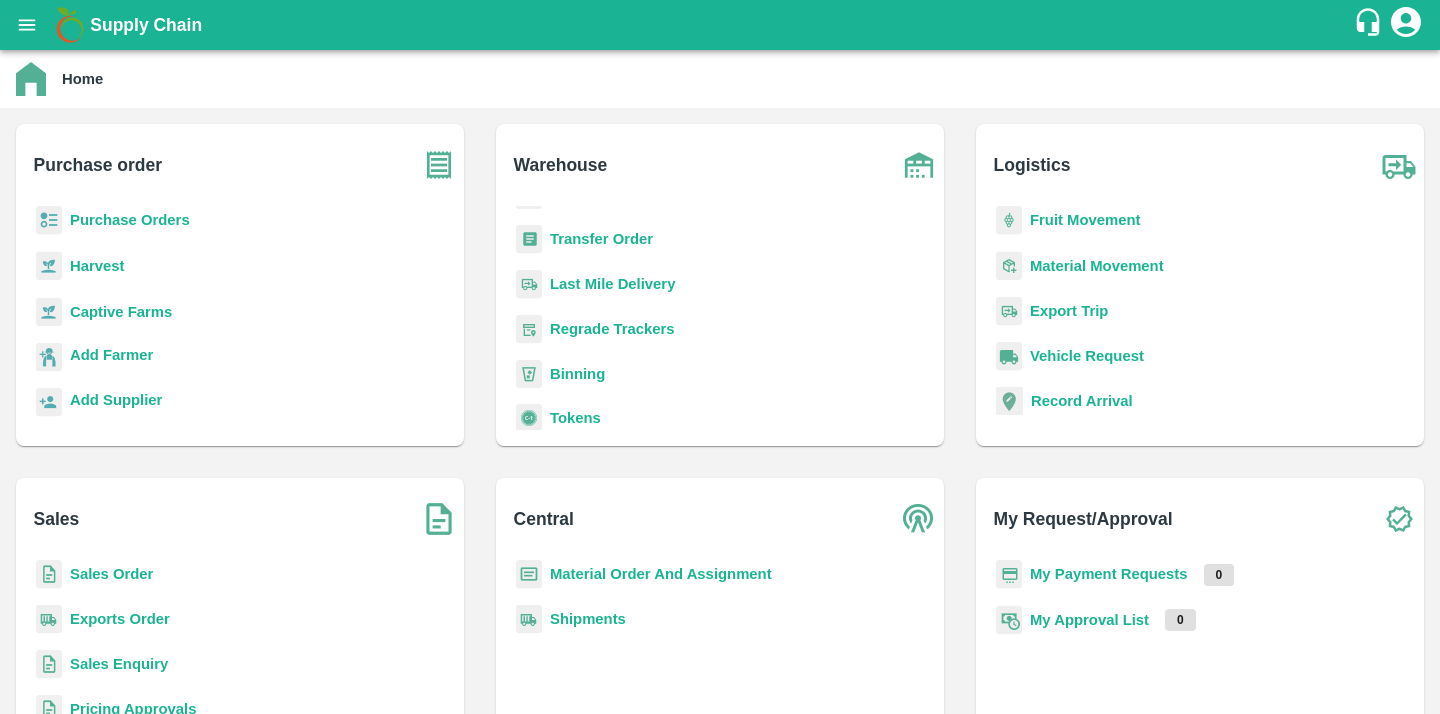 scroll, scrollTop: 191, scrollLeft: 0, axis: vertical 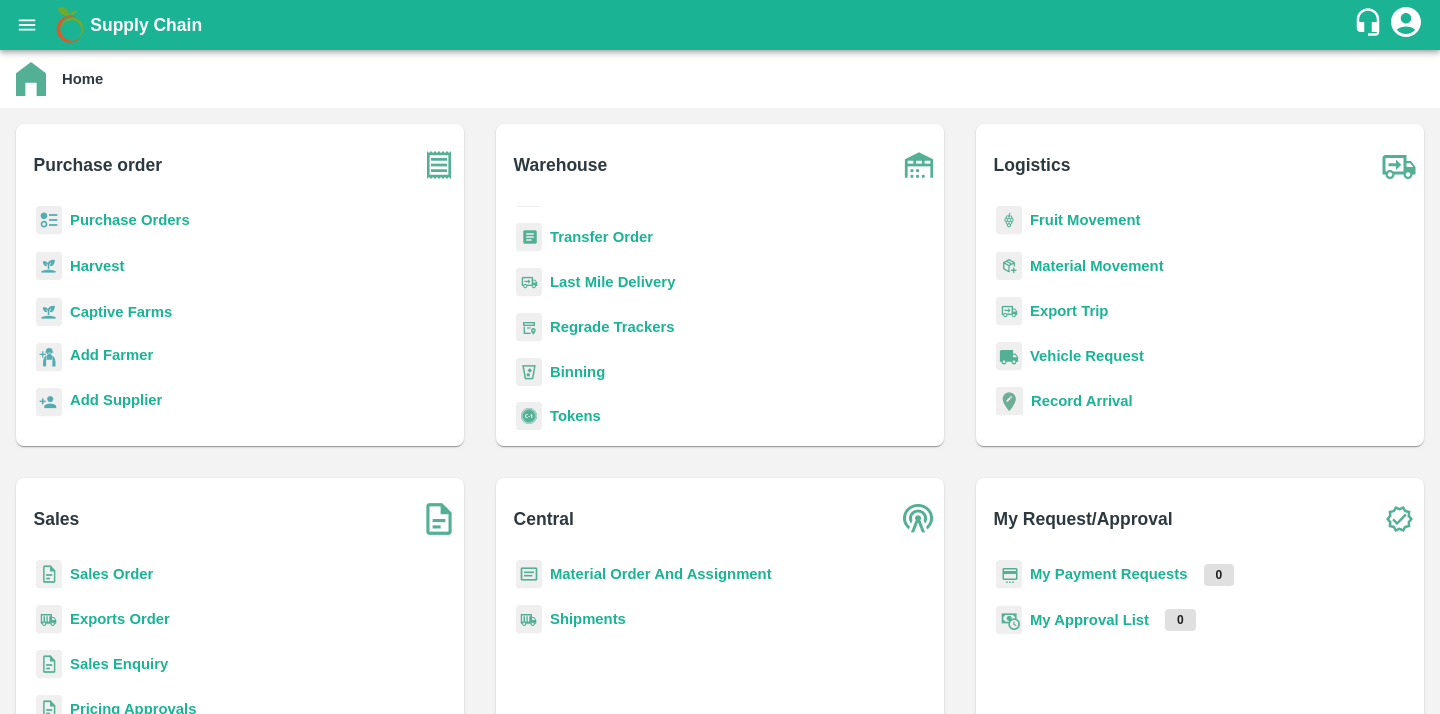 click on "Binning" at bounding box center [577, 372] 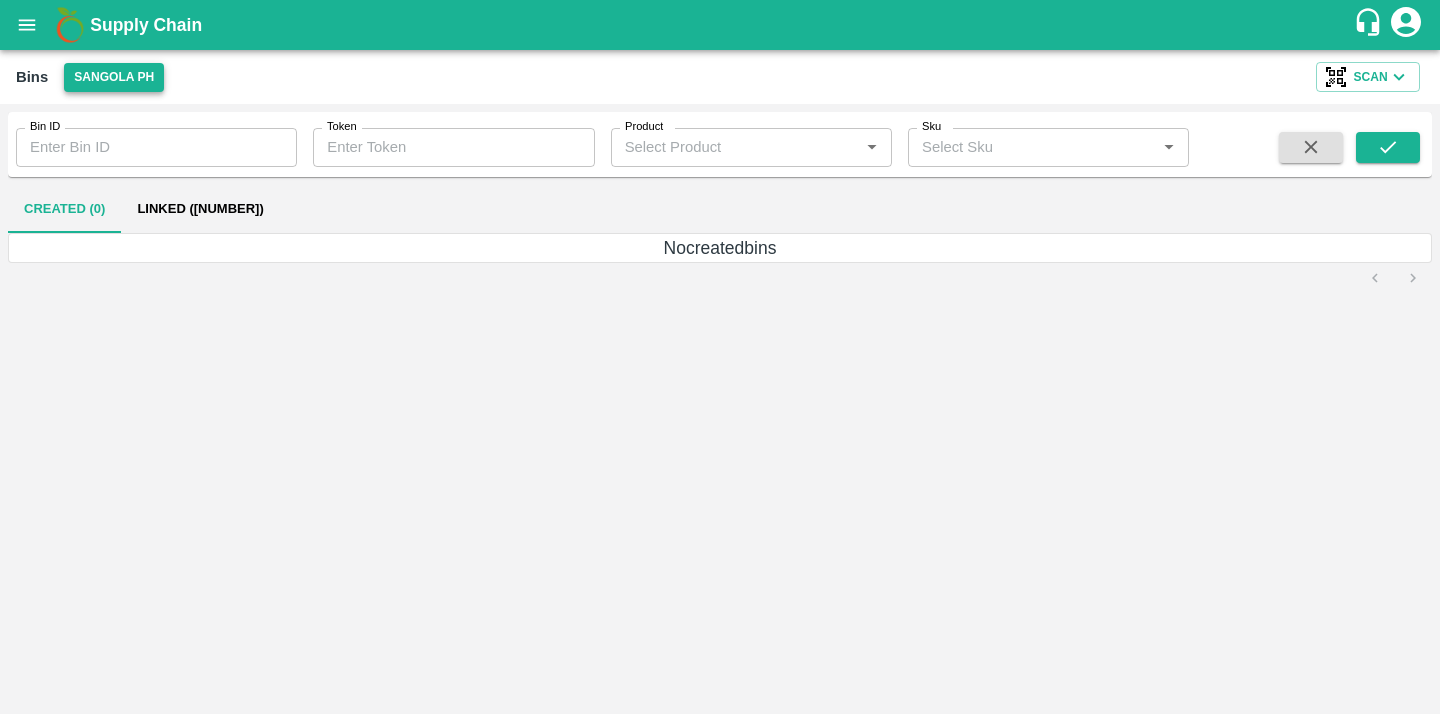 click on "Sangola PH" at bounding box center (114, 77) 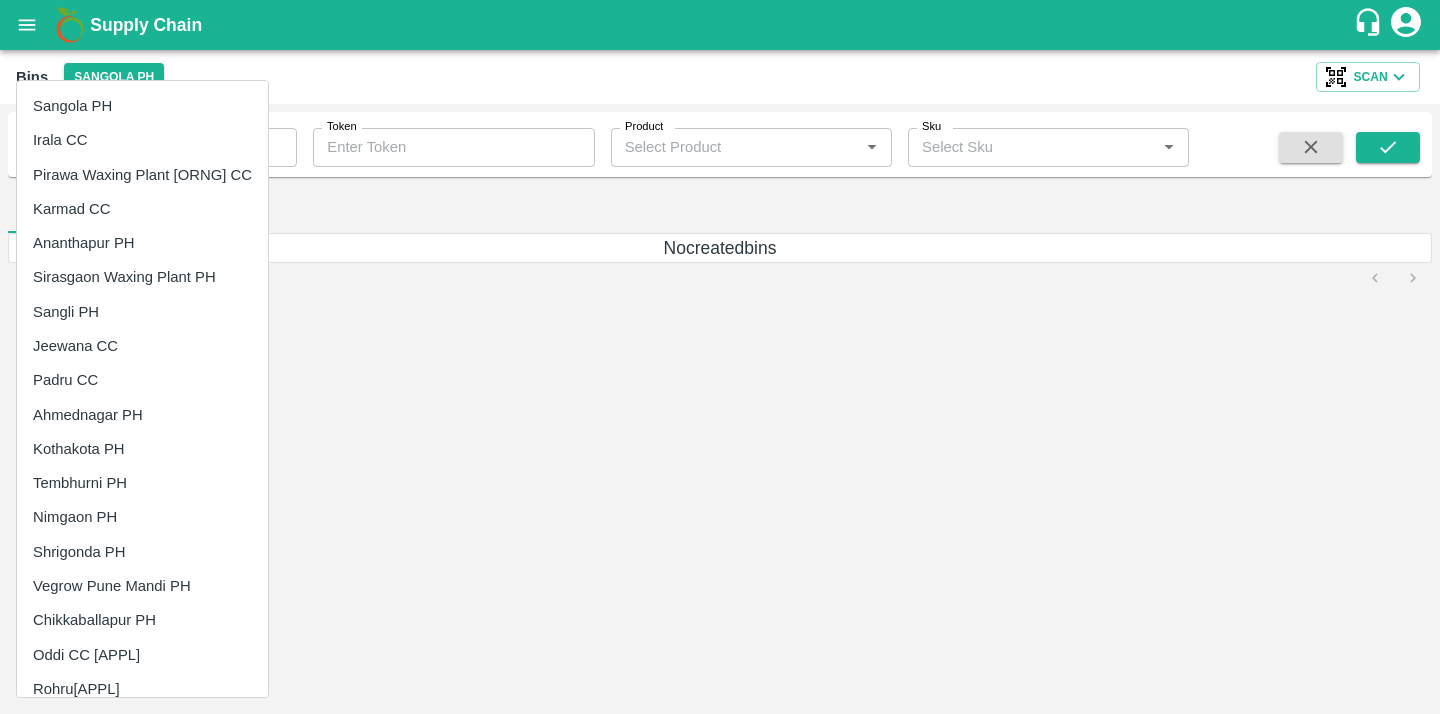 scroll, scrollTop: 531, scrollLeft: 0, axis: vertical 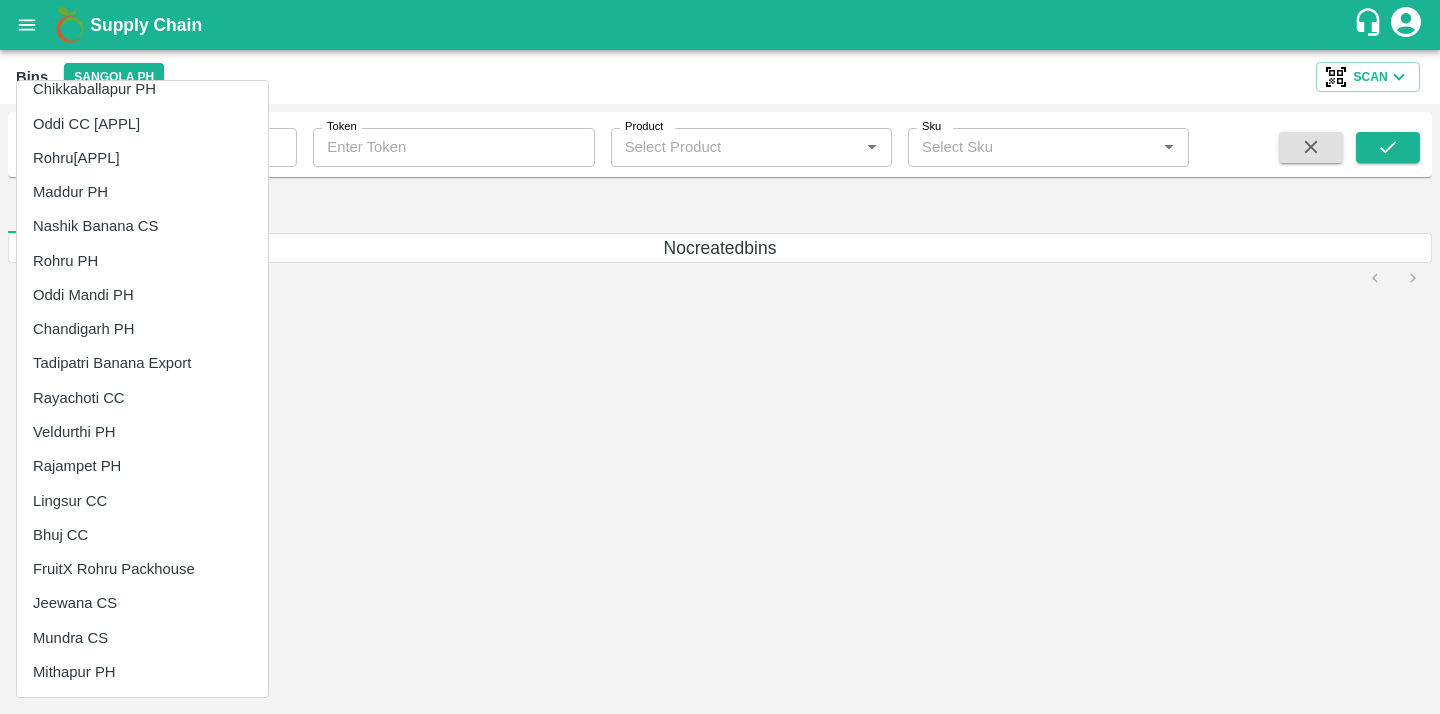 click on "Rohru PH" at bounding box center [142, 261] 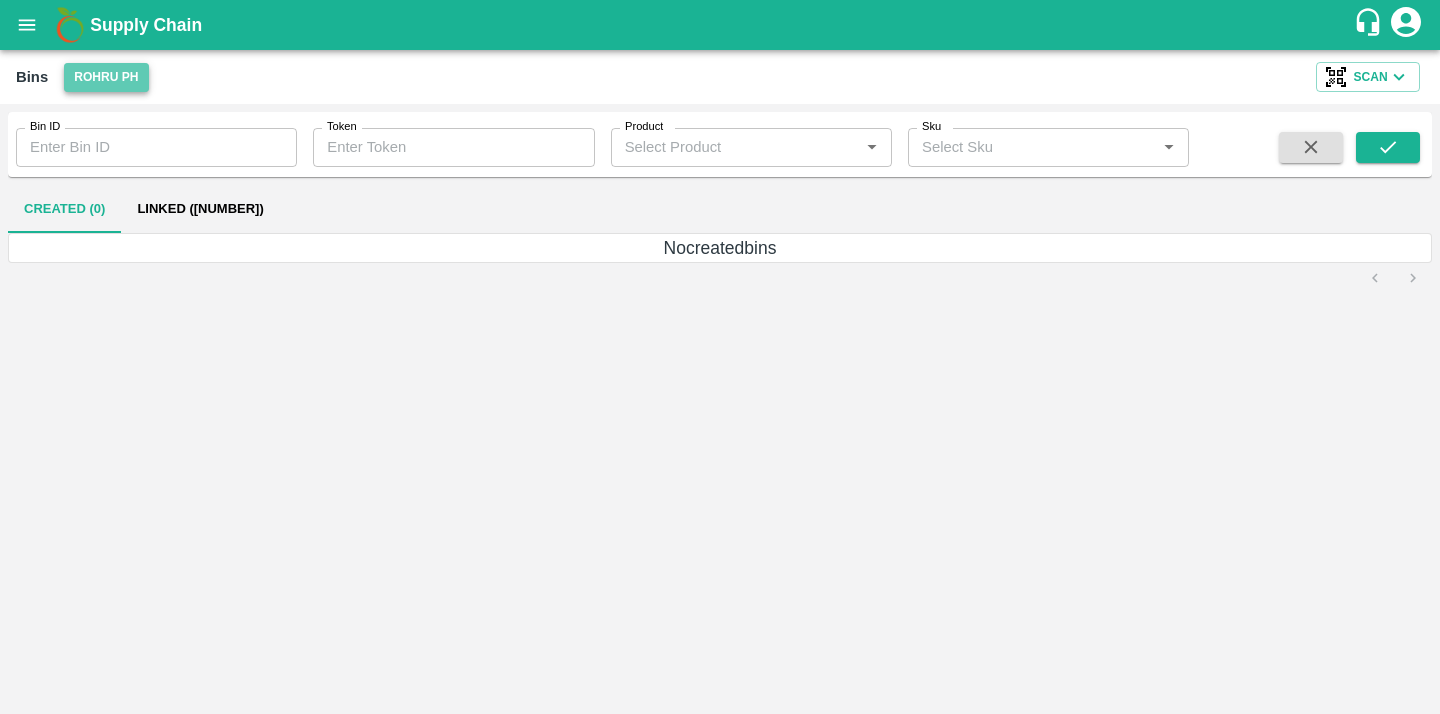 click on "Rohru PH" at bounding box center [106, 77] 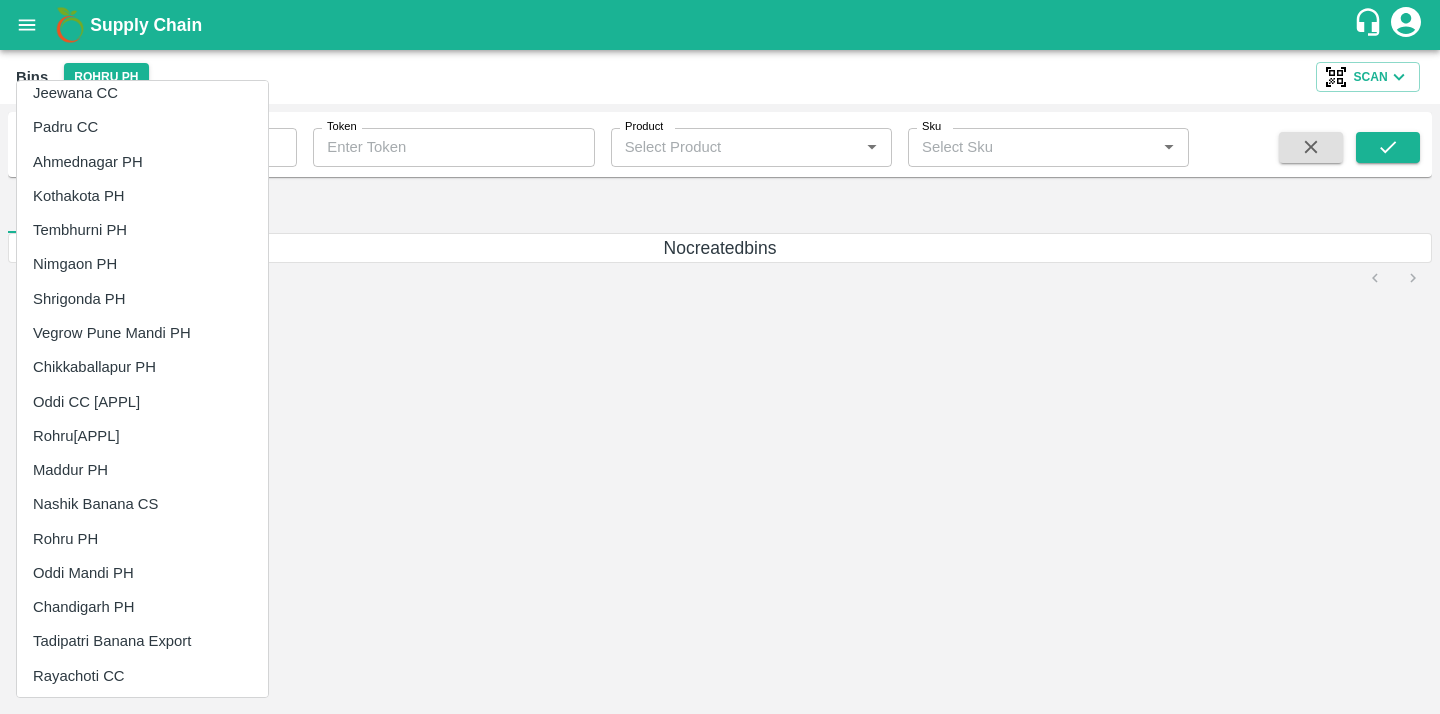 scroll, scrollTop: 240, scrollLeft: 0, axis: vertical 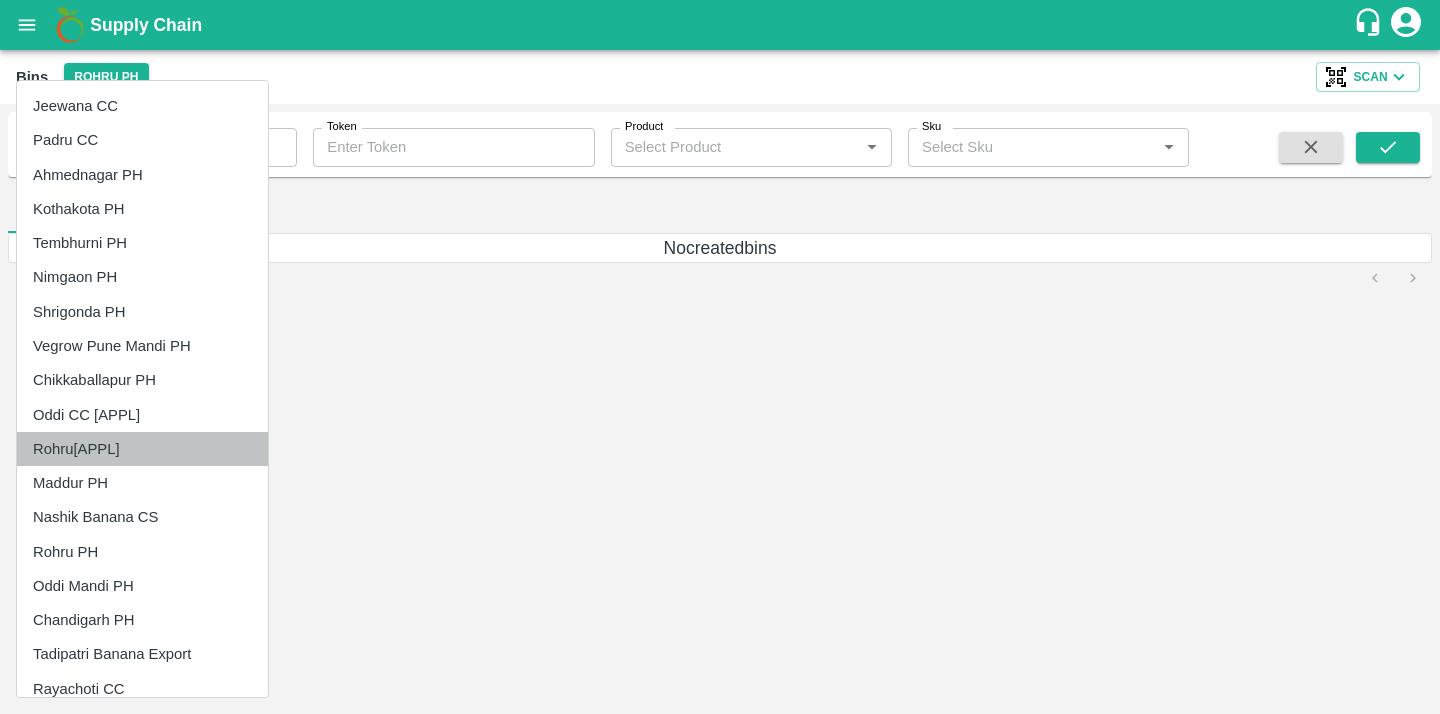 click on "Rohru[APPL]" at bounding box center [142, 449] 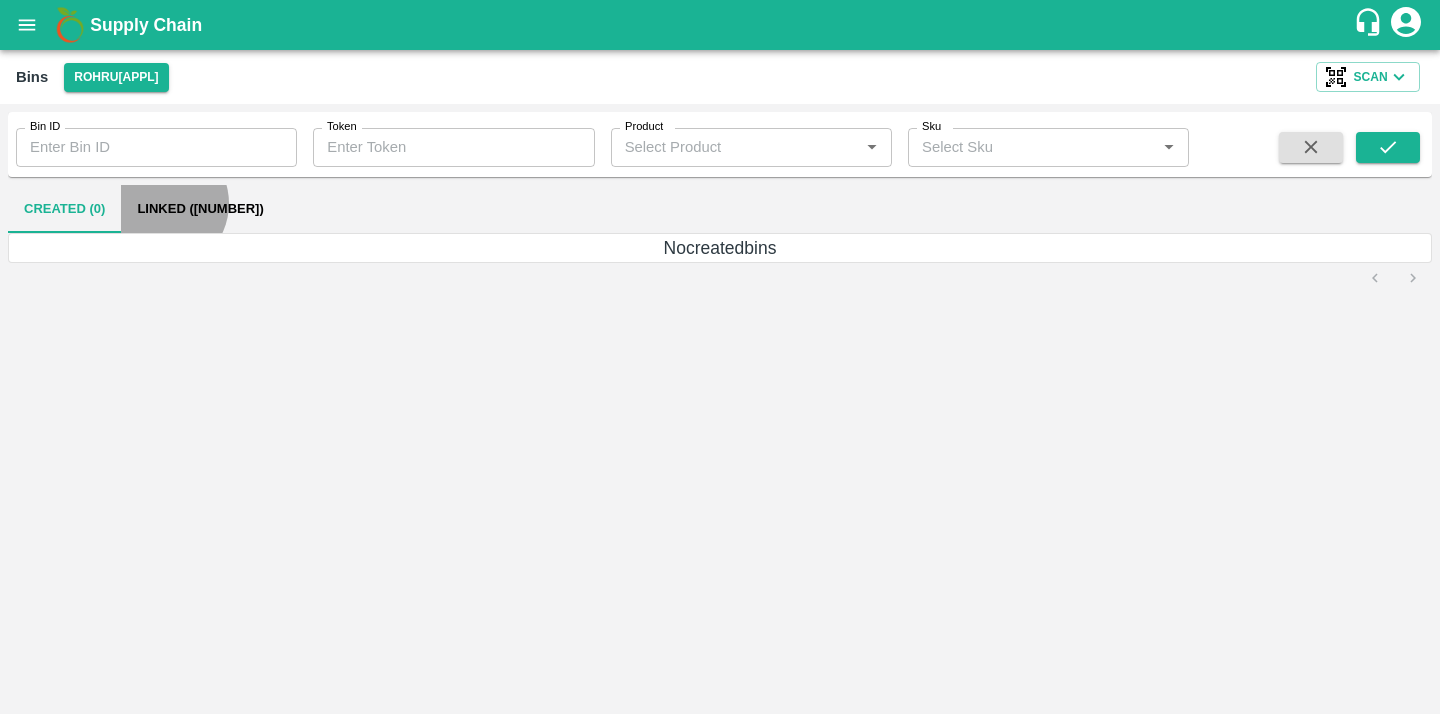click on "Linked ([NUMBER])" at bounding box center [200, 209] 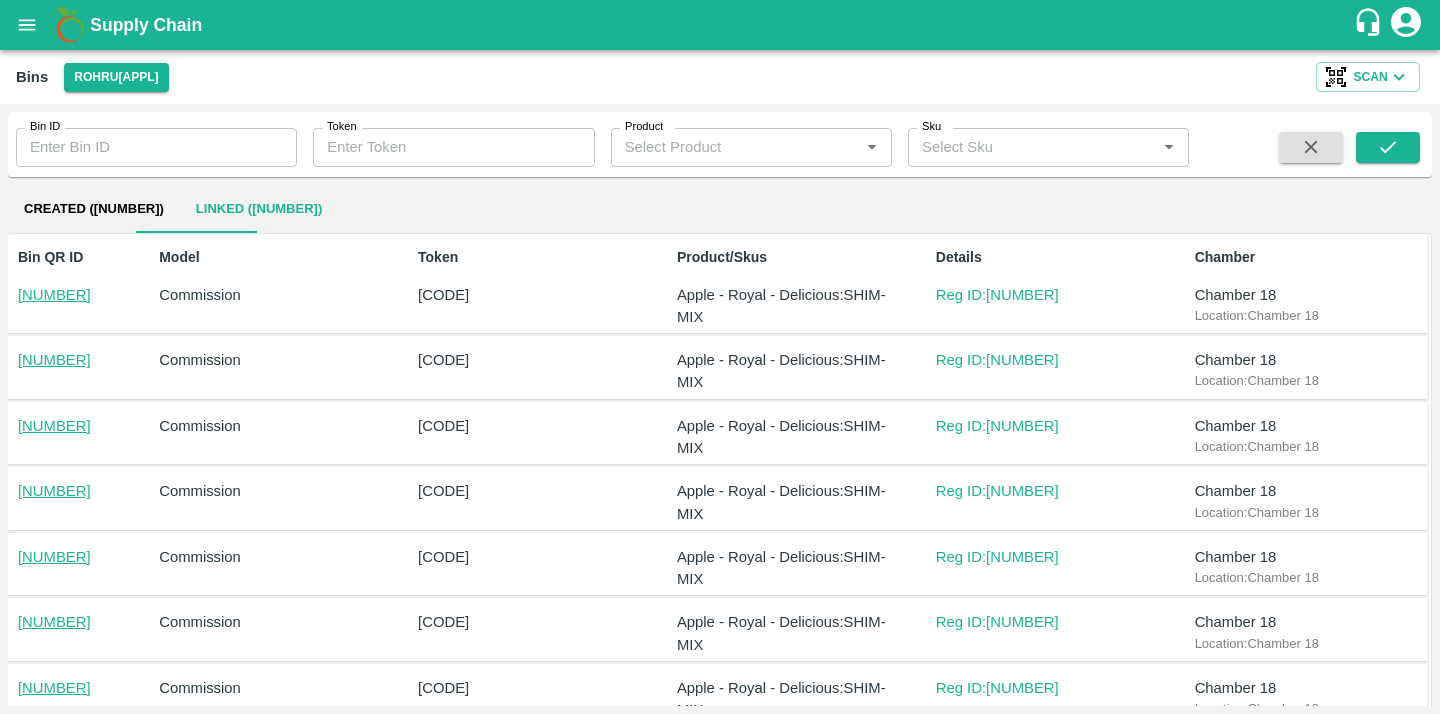click on "[NUMBER]" at bounding box center [73, 360] 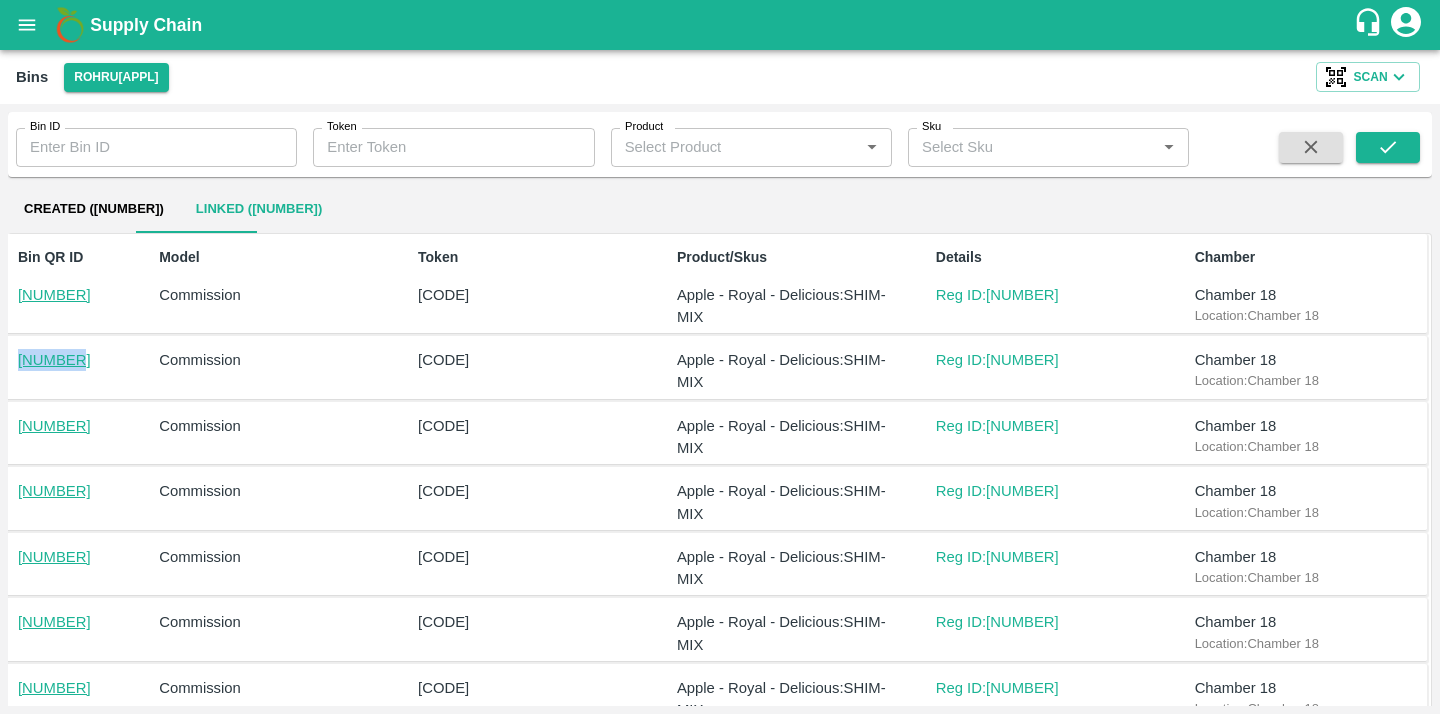 drag, startPoint x: 91, startPoint y: 361, endPoint x: 4, endPoint y: 362, distance: 87.005745 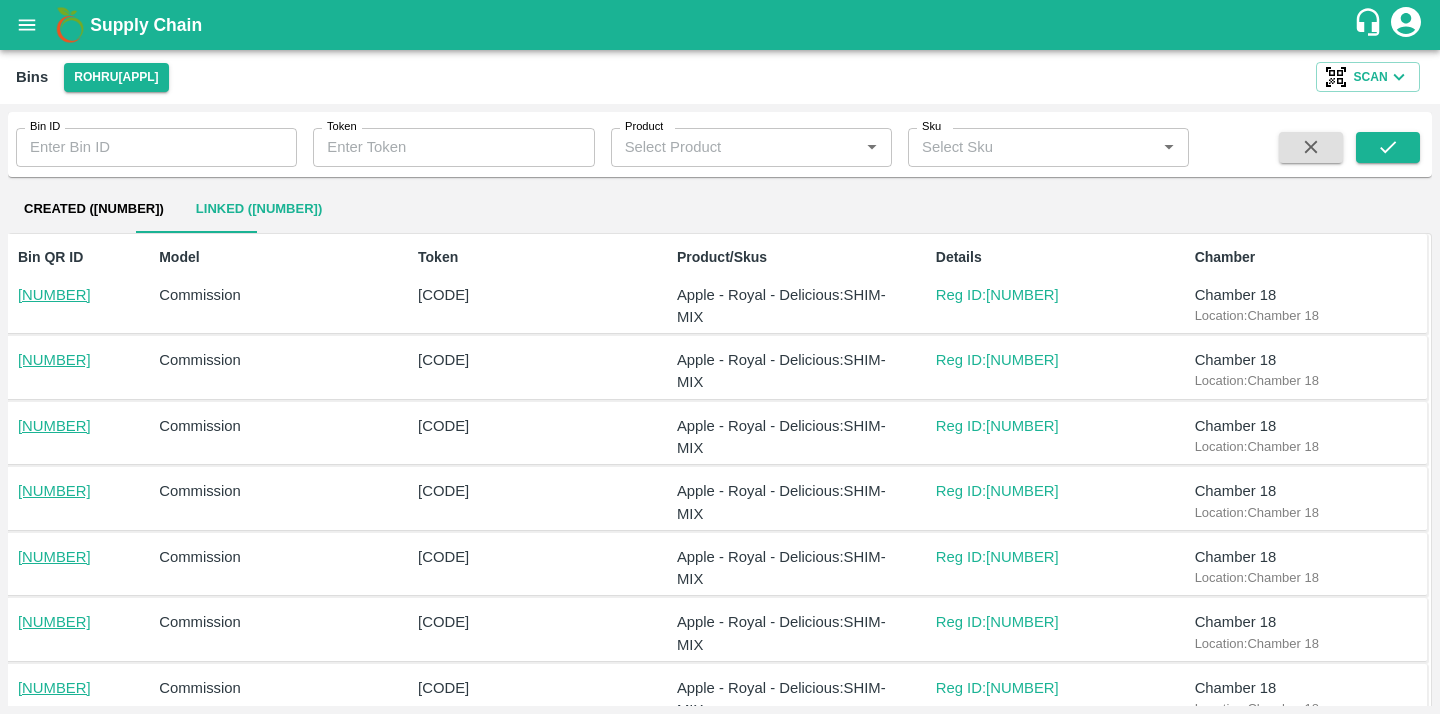 click on "[NUMBER] Commission [CODE] Apple - Royal - Delicious :  [CODE] Reg ID:  [NUMBER] Chamber [NUMBER]   Location:  Chamber [NUMBER]" at bounding box center [716, 368] 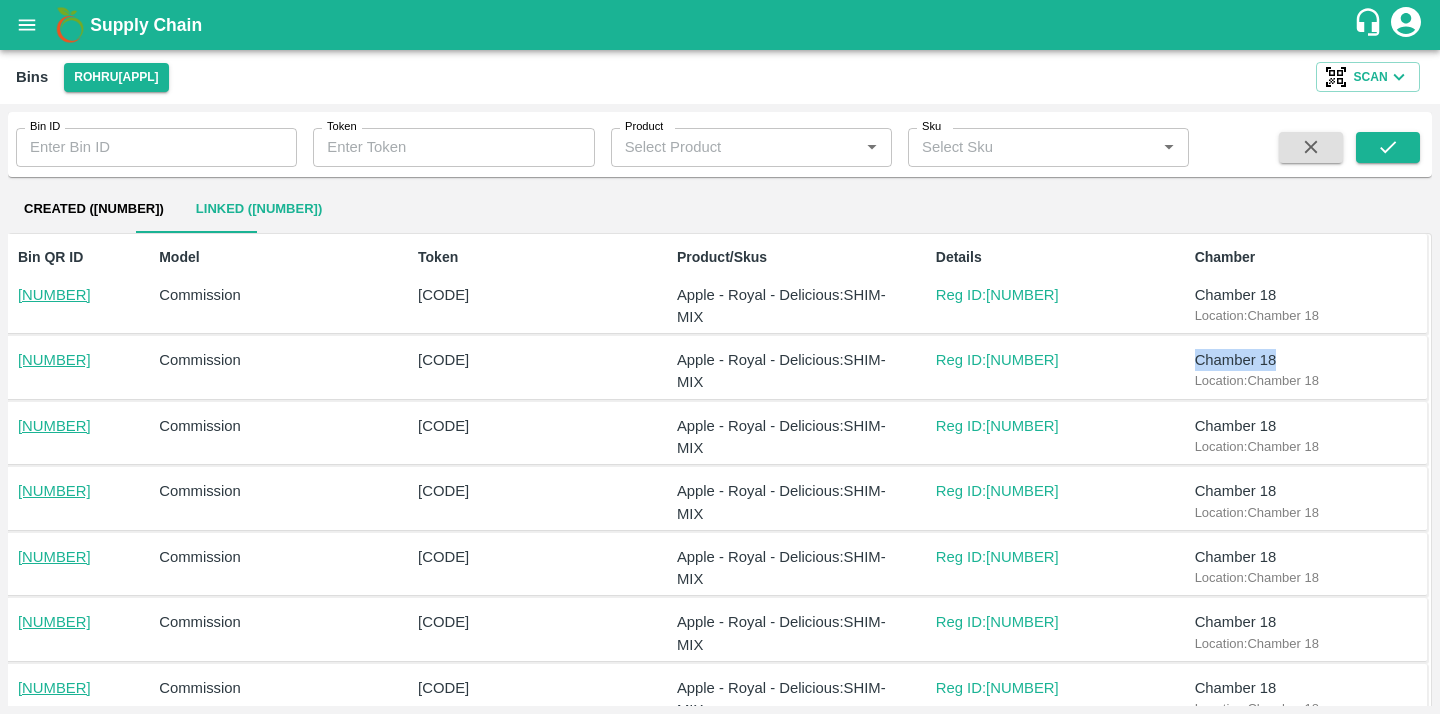drag, startPoint x: 1187, startPoint y: 360, endPoint x: 1292, endPoint y: 354, distance: 105.17129 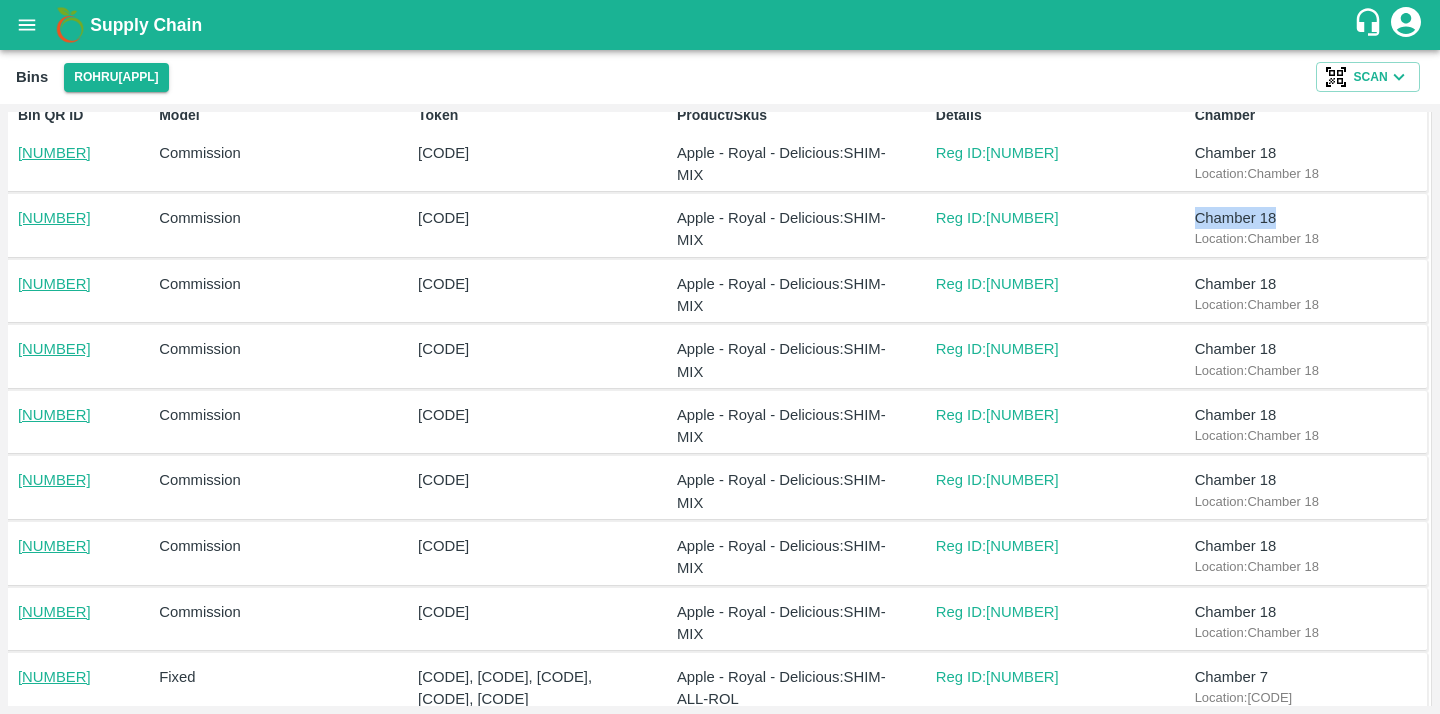 scroll, scrollTop: 260, scrollLeft: 0, axis: vertical 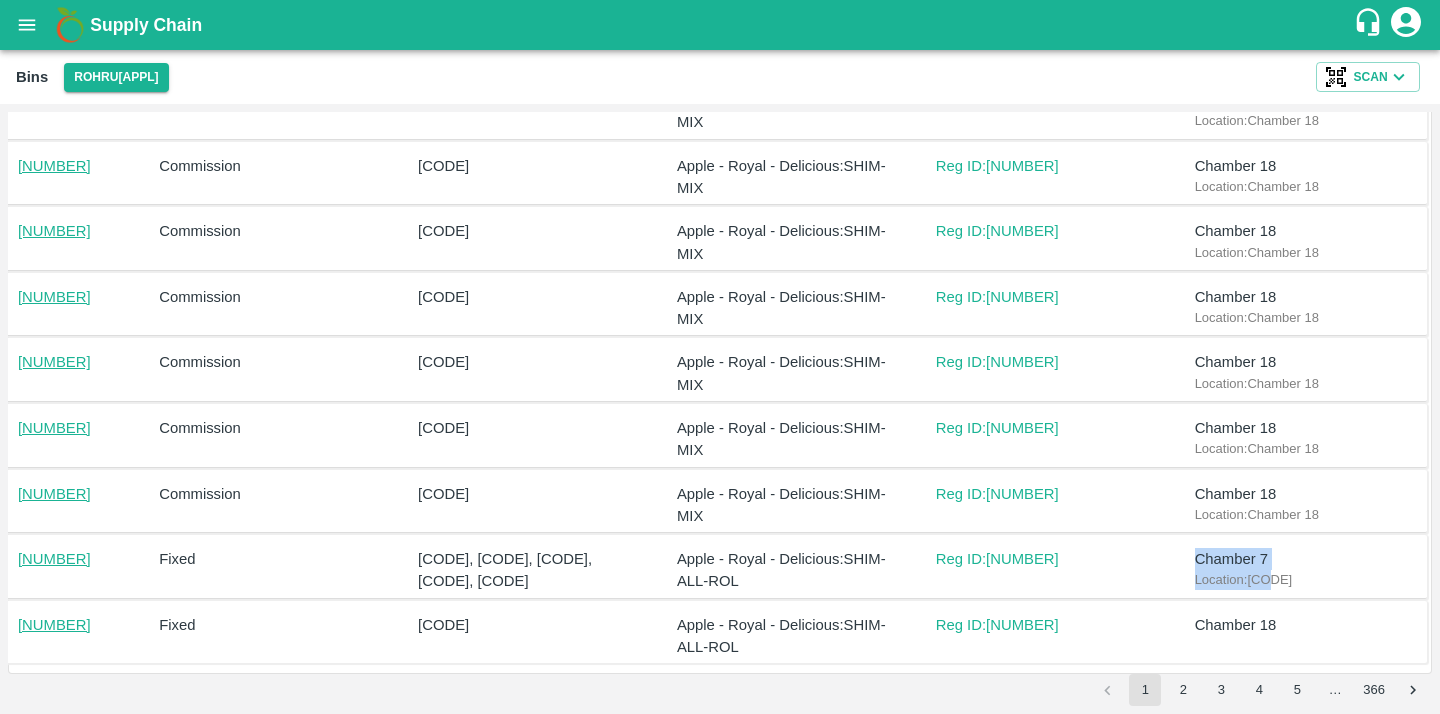 drag, startPoint x: 1297, startPoint y: 585, endPoint x: 1178, endPoint y: 549, distance: 124.32619 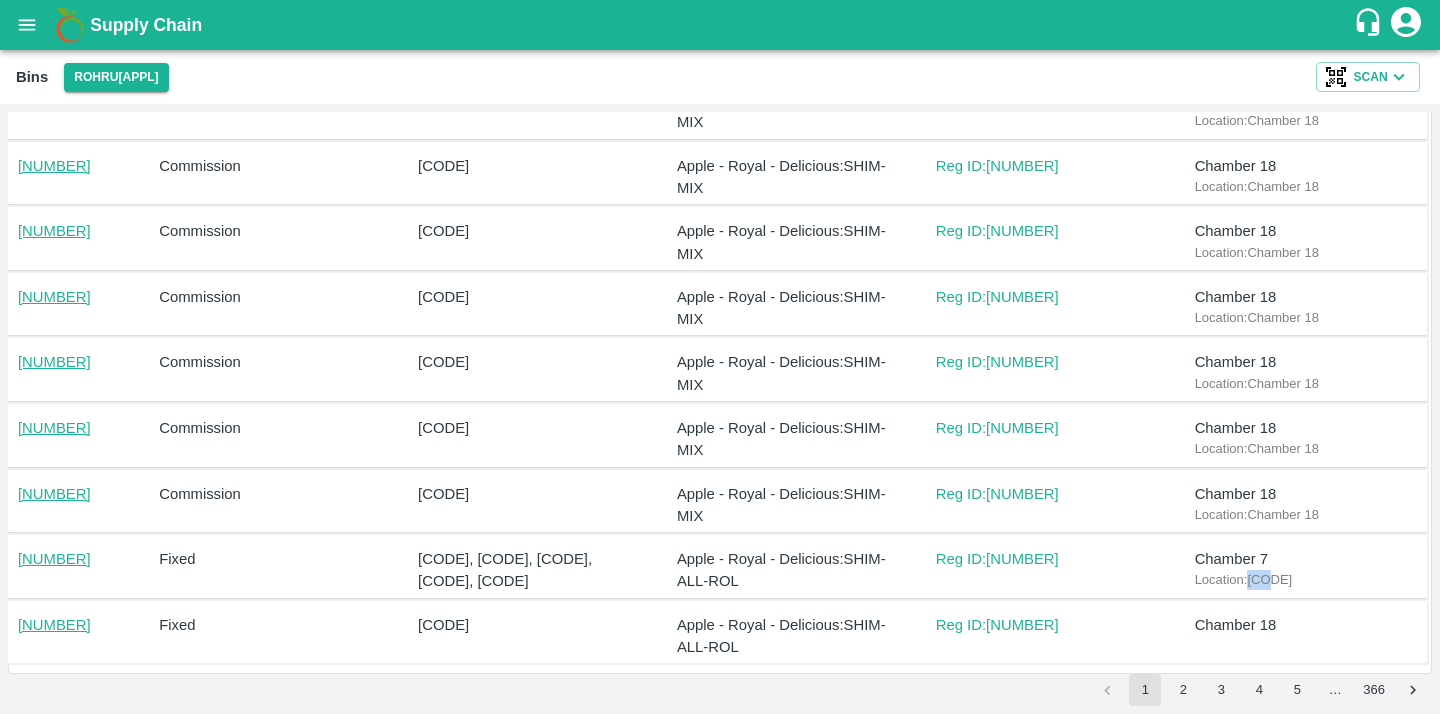 drag, startPoint x: 1277, startPoint y: 583, endPoint x: 1251, endPoint y: 584, distance: 26.019224 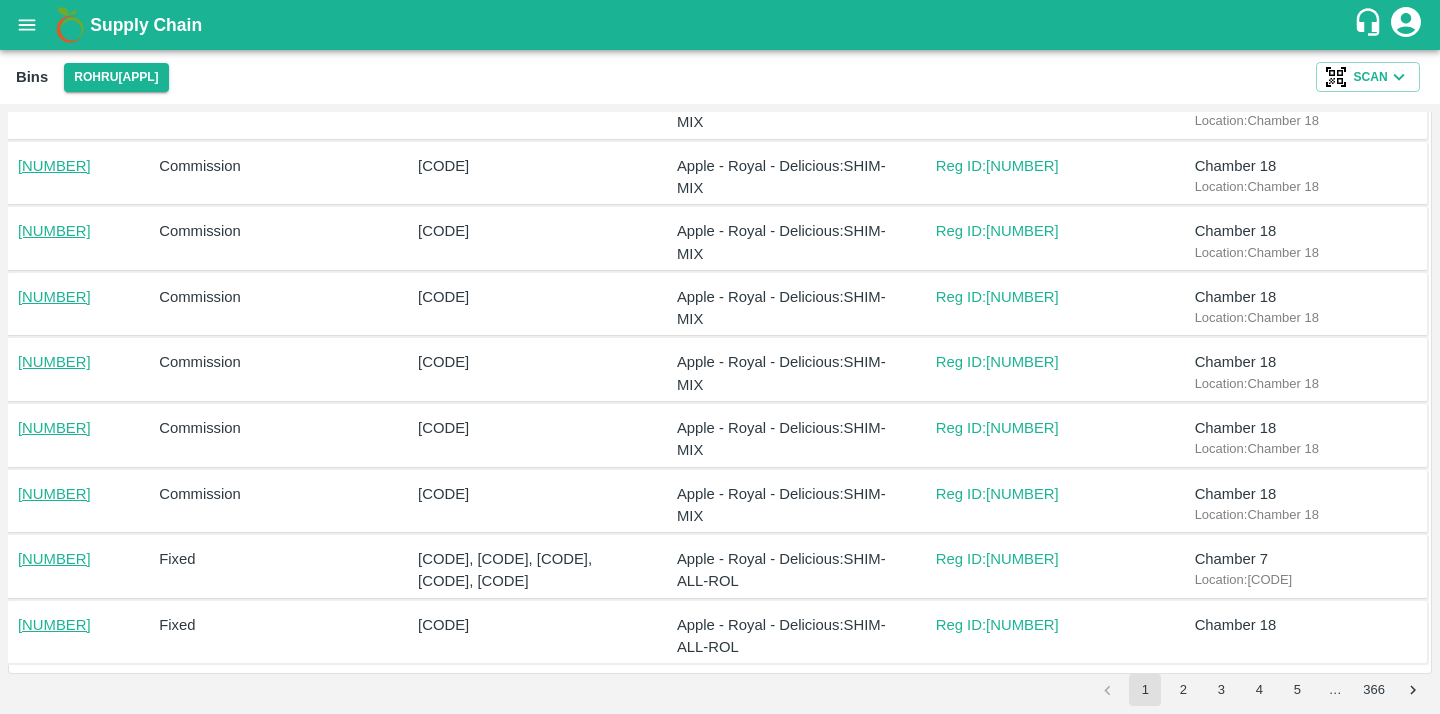 drag, startPoint x: 1244, startPoint y: 513, endPoint x: 1313, endPoint y: 513, distance: 69 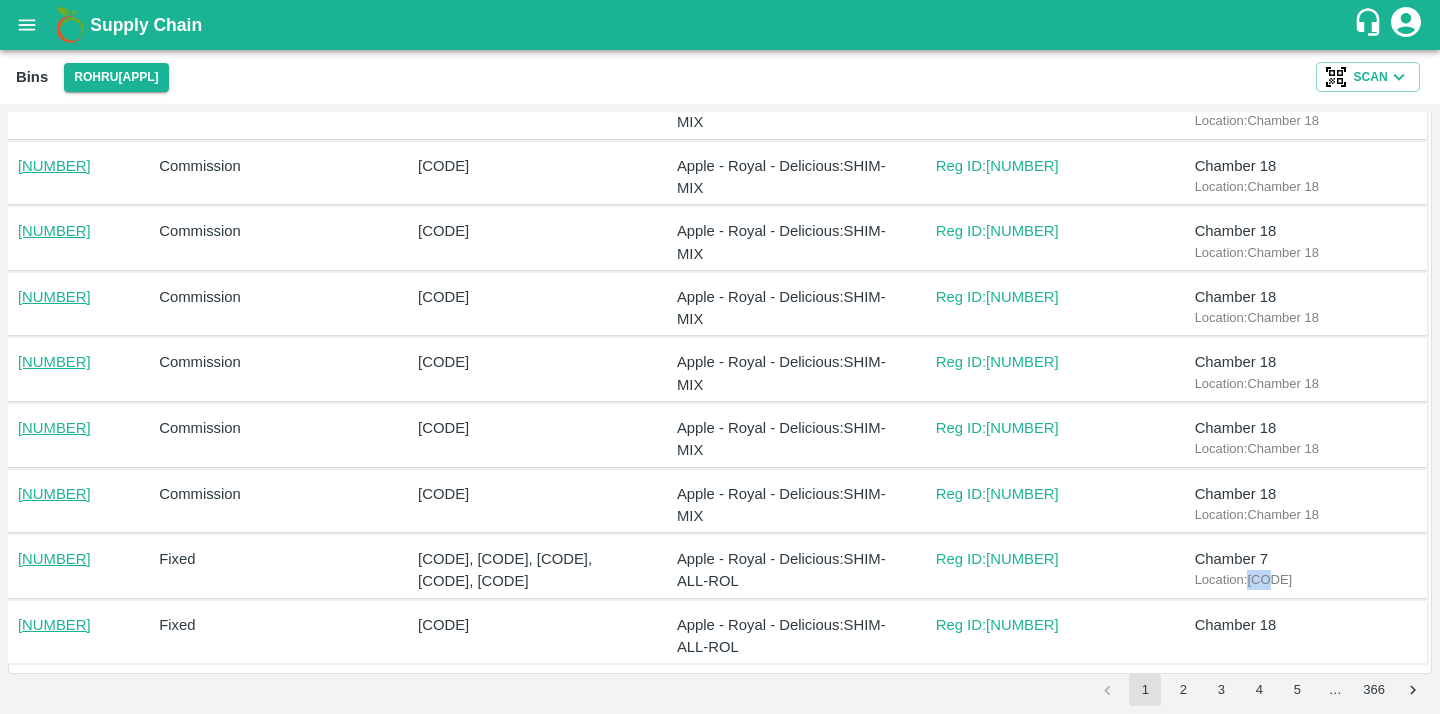 drag, startPoint x: 1272, startPoint y: 575, endPoint x: 1246, endPoint y: 579, distance: 26.305893 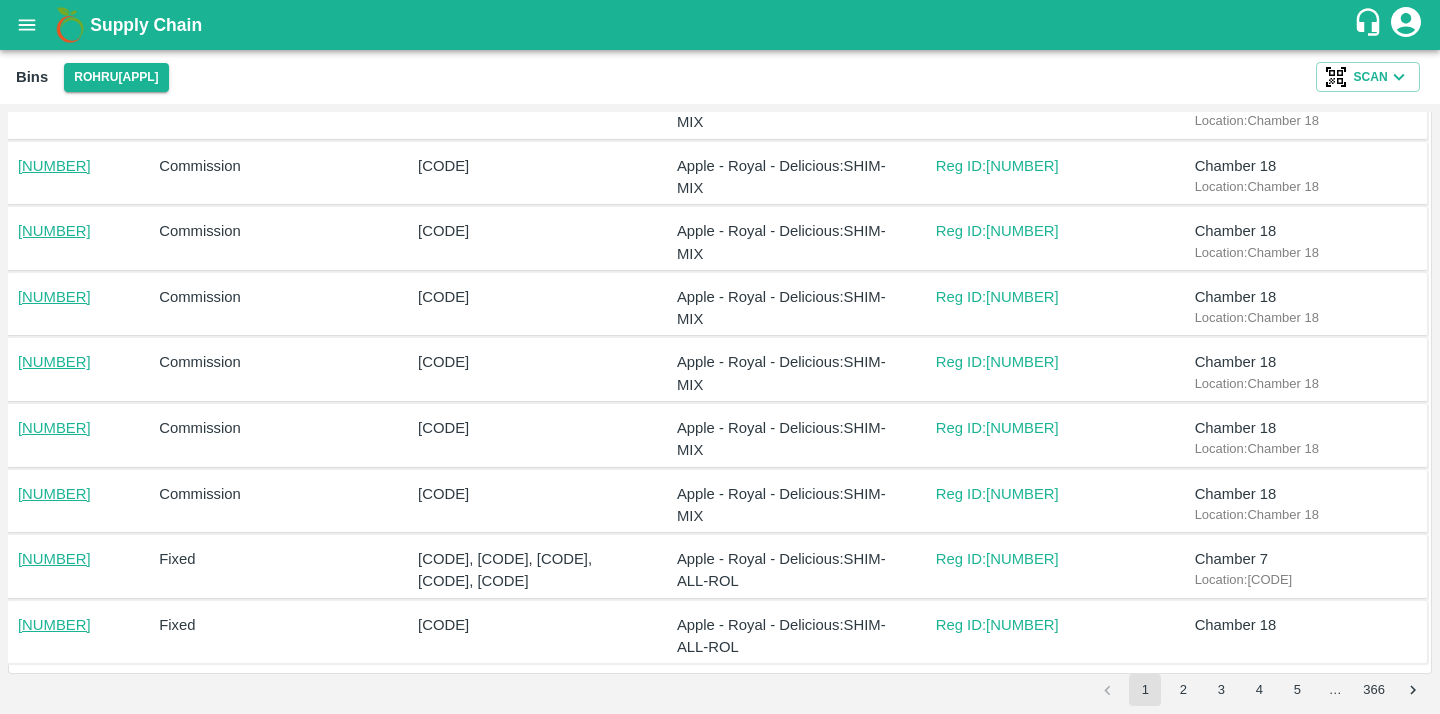 click on "[CODE]" at bounding box center [531, 625] 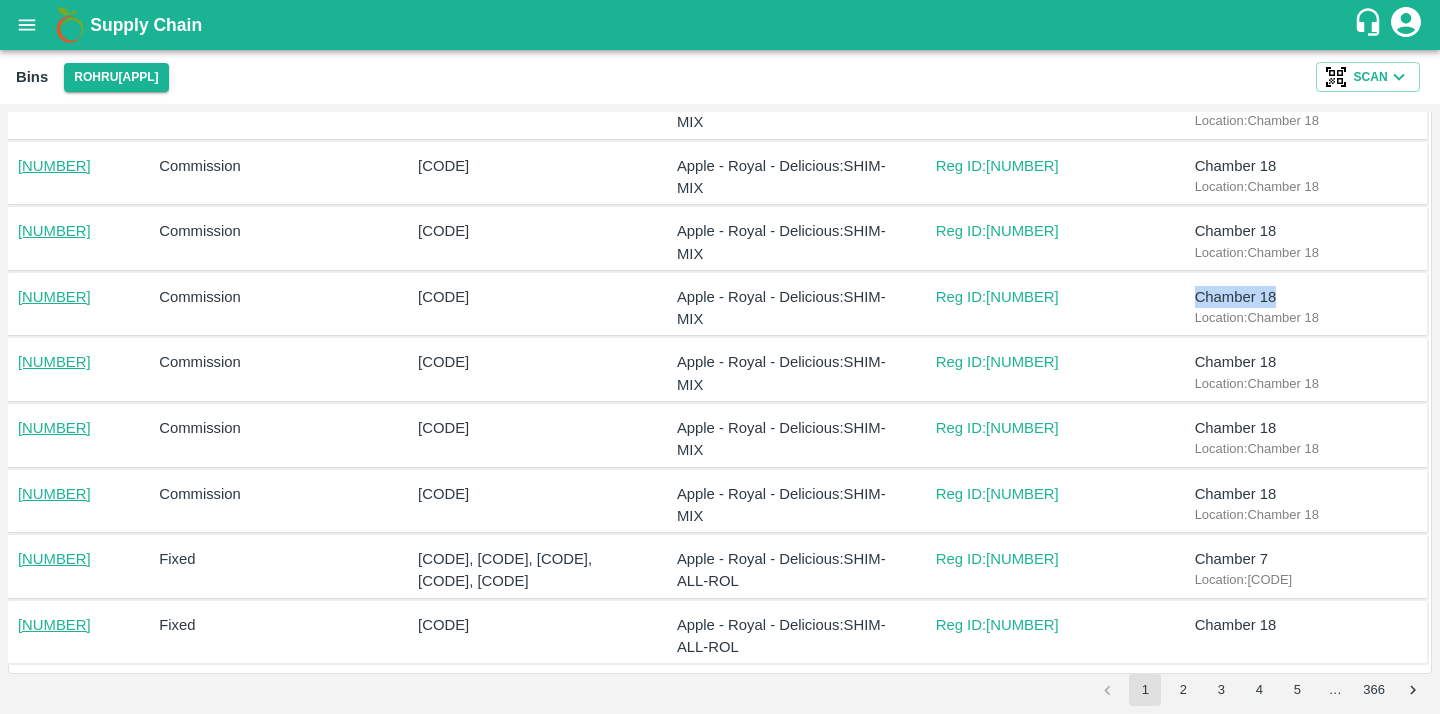 drag, startPoint x: 1193, startPoint y: 297, endPoint x: 1298, endPoint y: 296, distance: 105.00476 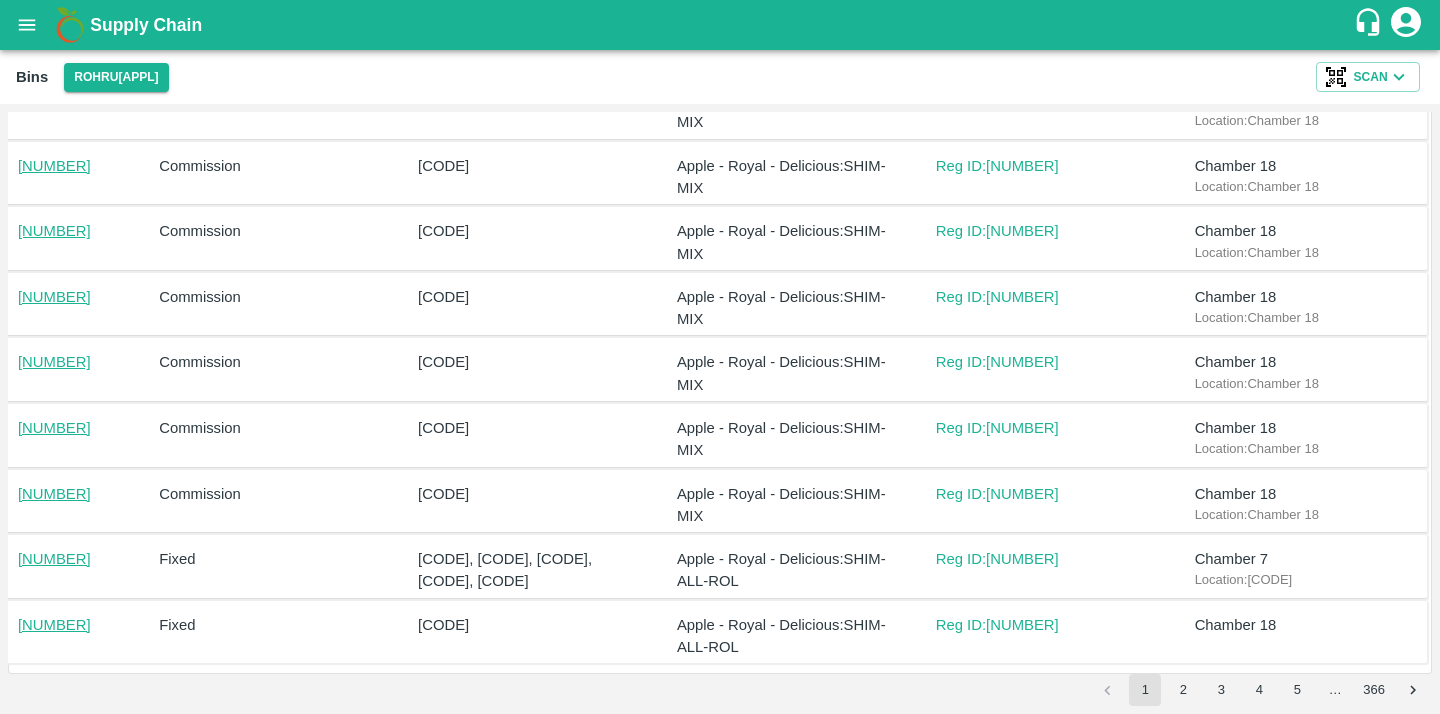 click on "Bin QR ID [NUMBER] Model Commission Token [CODE] Product/Skus Apple - Royal - Delicious :  [CODE] Details Reg ID:  [NUMBER] Chamber Chamber [NUMBER]   Location:  Chamber [NUMBER] [NUMBER] Commission [CODE] Apple - Royal - Delicious :  [CODE] Reg ID:  [NUMBER] Chamber [NUMBER]   Location:  Chamber [NUMBER] [NUMBER] Commission [CODE] Apple - Royal - Delicious :  [CODE] Reg ID:  [NUMBER] Chamber [NUMBER]   Location:  Chamber [NUMBER] [NUMBER] Commission [CODE] Apple - Royal - Delicious :  [CODE] Reg ID:  [NUMBER] Chamber [NUMBER]   Location:  Chamber [NUMBER] [NUMBER] Commission [CODE] Apple - Royal - Delicious :  [CODE] Reg ID:  [NUMBER] Chamber [NUMBER]   Location:  Chamber [NUMBER] [NUMBER] Commission [CODE] Apple - Royal - Delicious :  [CODE] Reg ID:  [NUMBER] Chamber [NUMBER]   Location:  Chamber [NUMBER] [NUMBER] Commission [CODE] Apple - Royal - Delicious :  [CODE] Reg ID:  [NUMBER] Chamber [NUMBER]   Location:  Chamber [NUMBER] [NUMBER] Commission [CODE] Apple - Royal - Delicious :  [CODE] Reg ID:  [NUMBER] Chamber [NUMBER]   Location:  Chamber [NUMBER] [NUMBER] Commission [CODE] Apple - Royal - Delicious :  [CODE]" at bounding box center (720, 324) 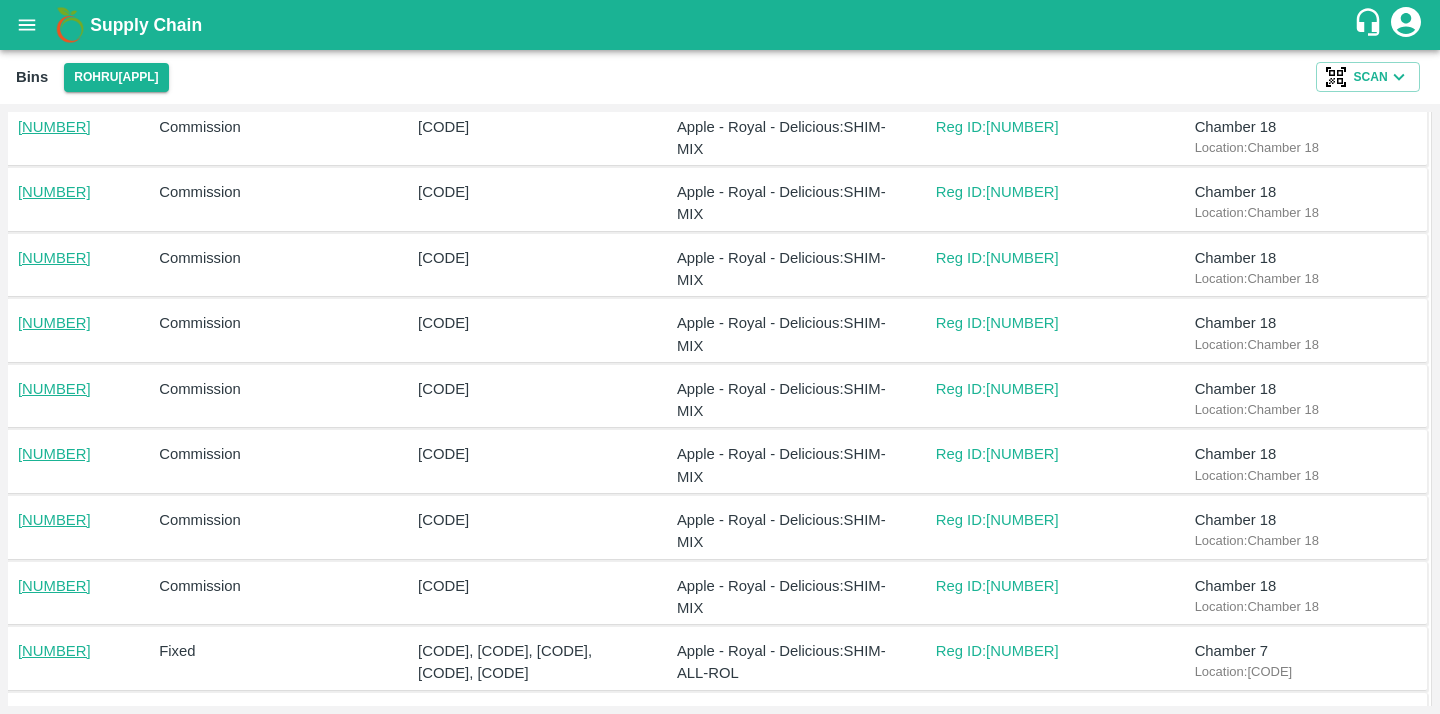 scroll, scrollTop: 161, scrollLeft: 0, axis: vertical 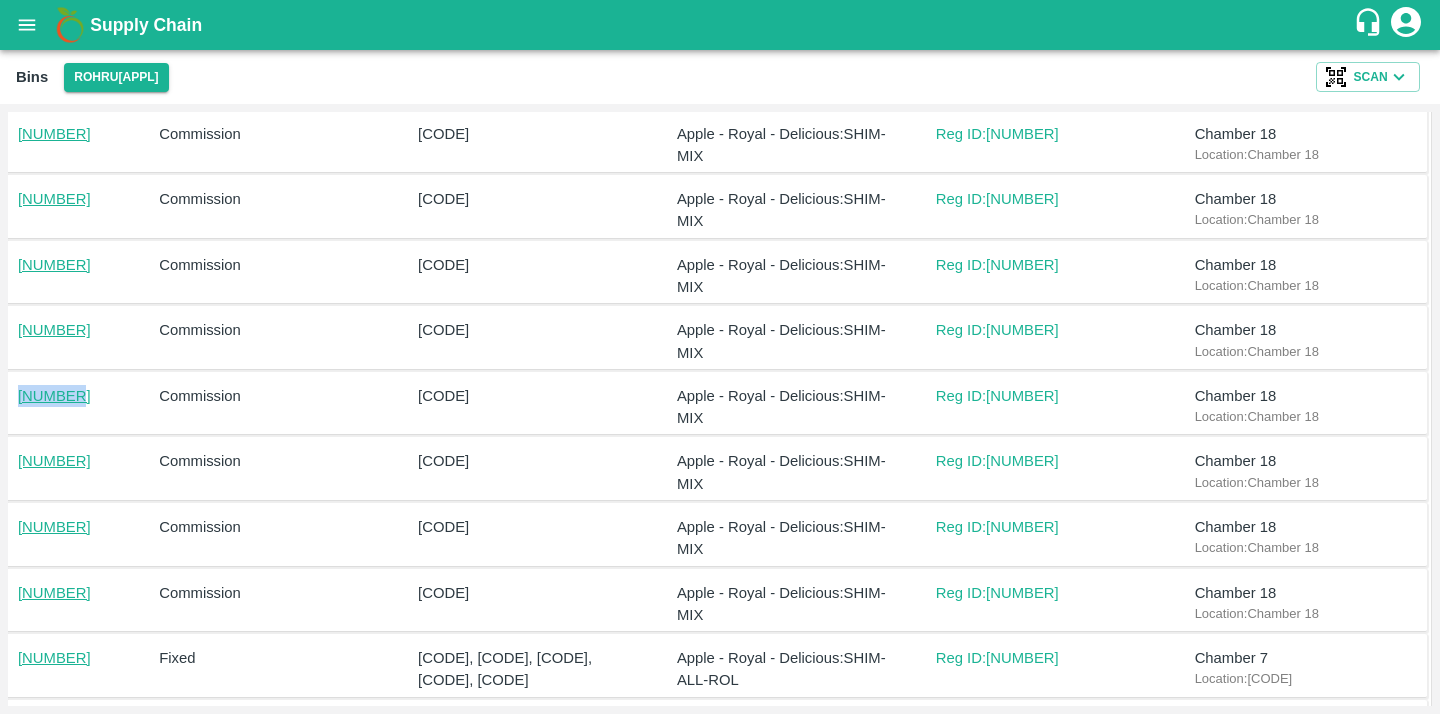 drag, startPoint x: 77, startPoint y: 395, endPoint x: 2, endPoint y: 395, distance: 75 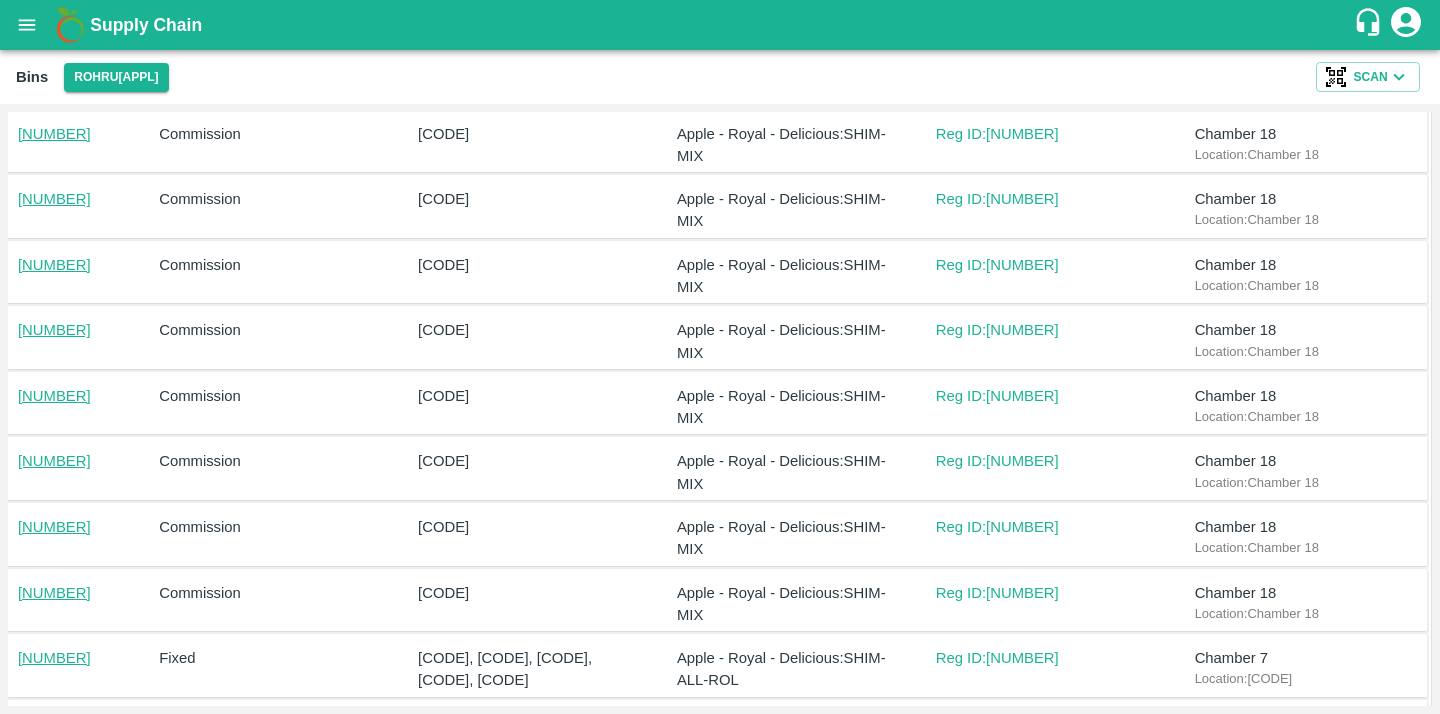 click on "[CODE]" at bounding box center [531, 396] 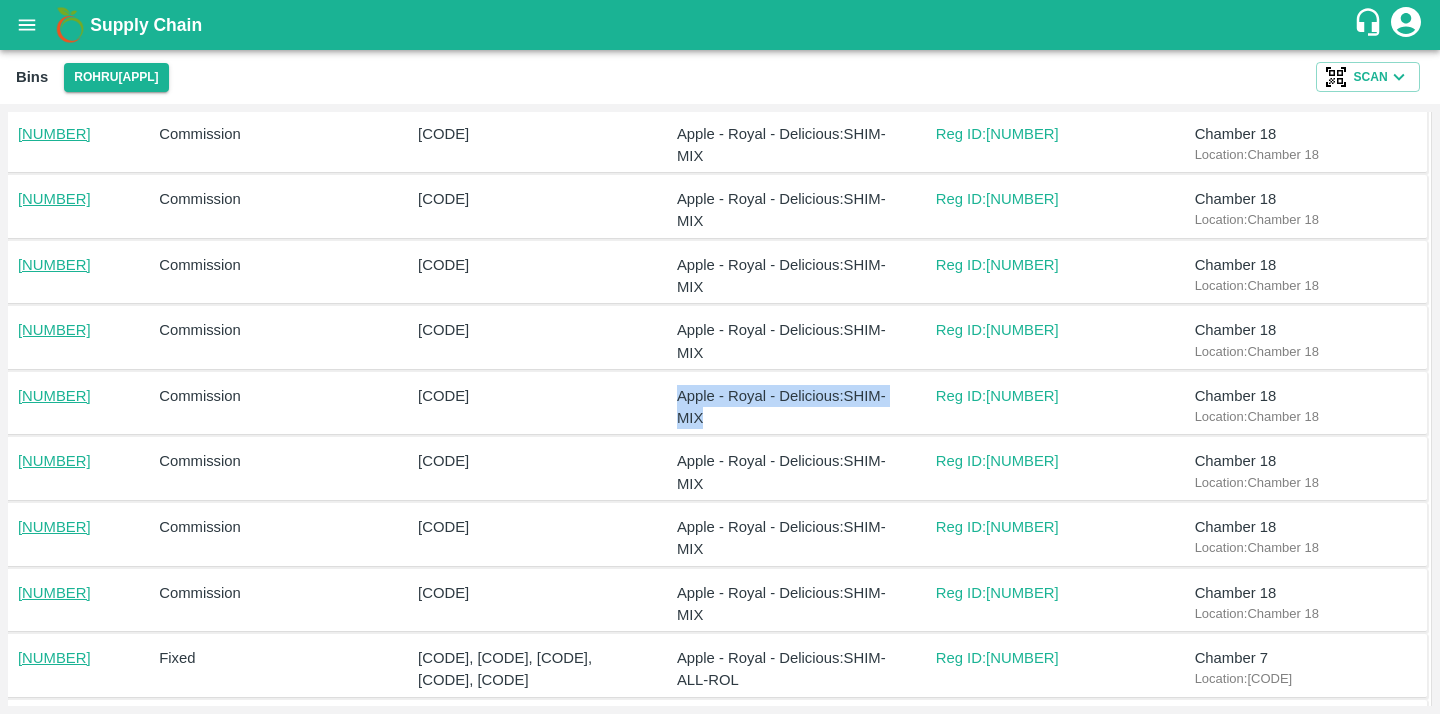 drag, startPoint x: 664, startPoint y: 396, endPoint x: 719, endPoint y: 410, distance: 56.753853 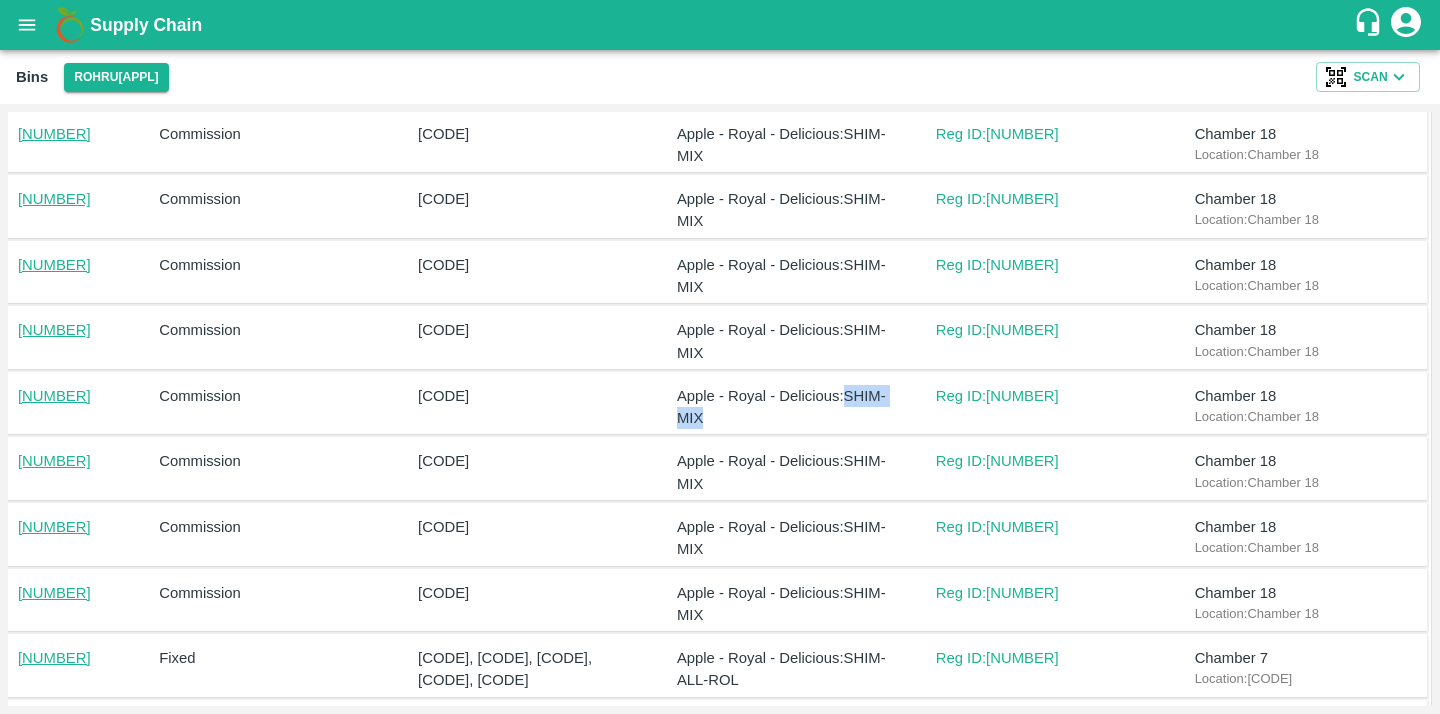 drag, startPoint x: 844, startPoint y: 396, endPoint x: 868, endPoint y: 414, distance: 30 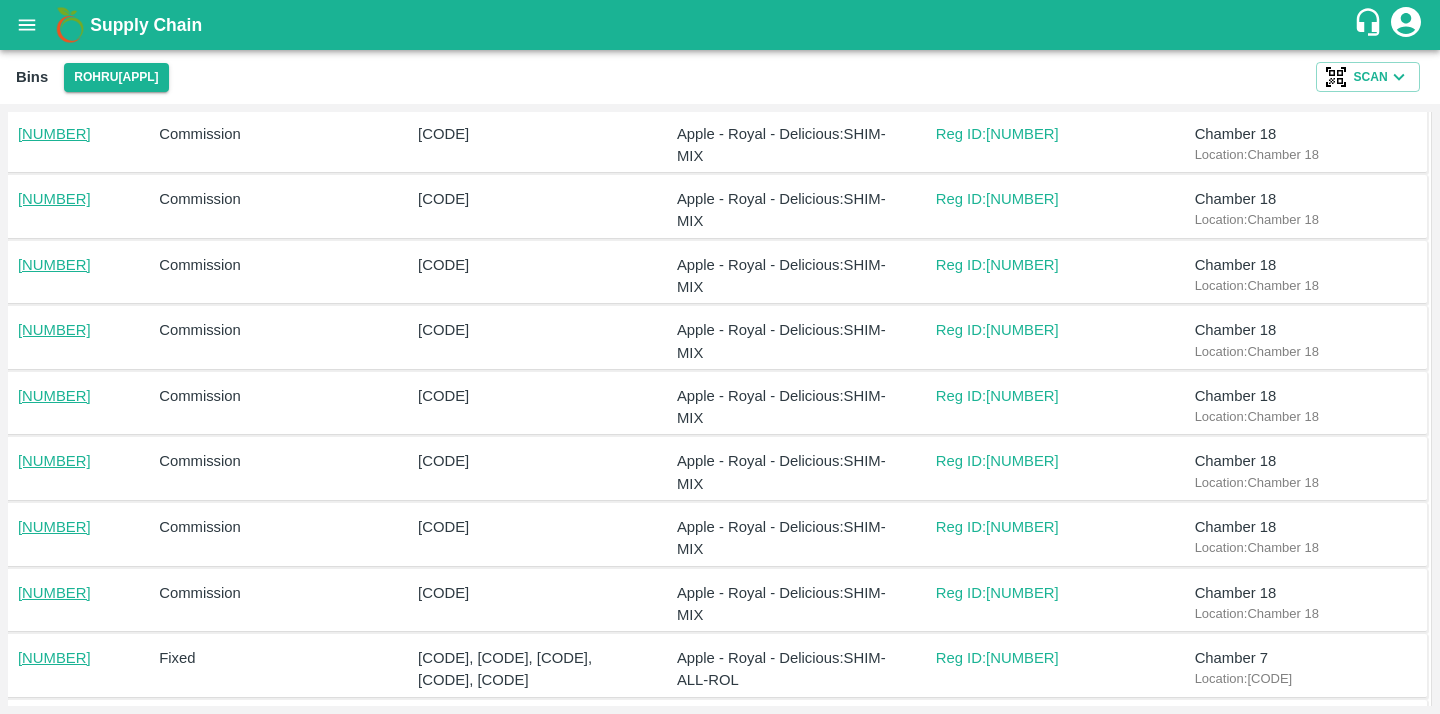 scroll, scrollTop: 260, scrollLeft: 0, axis: vertical 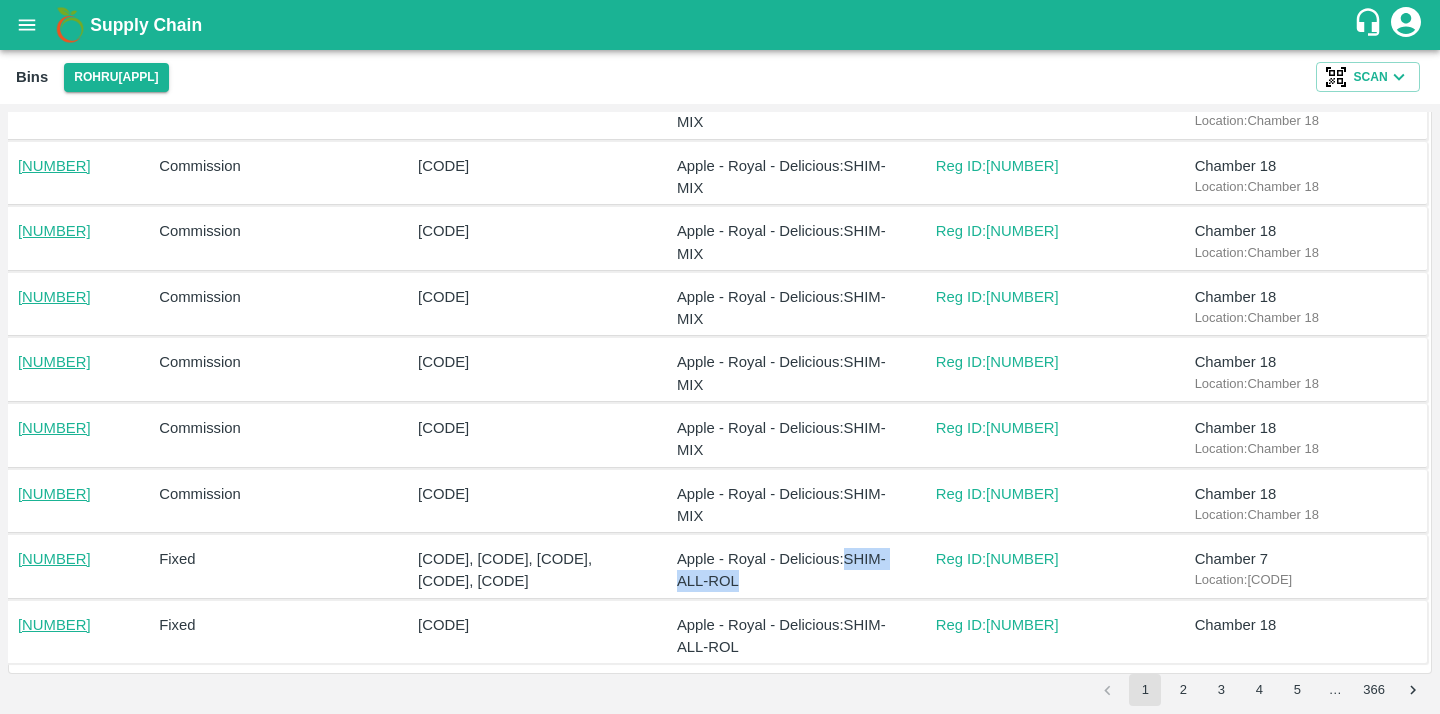 drag, startPoint x: 847, startPoint y: 555, endPoint x: 858, endPoint y: 580, distance: 27.313 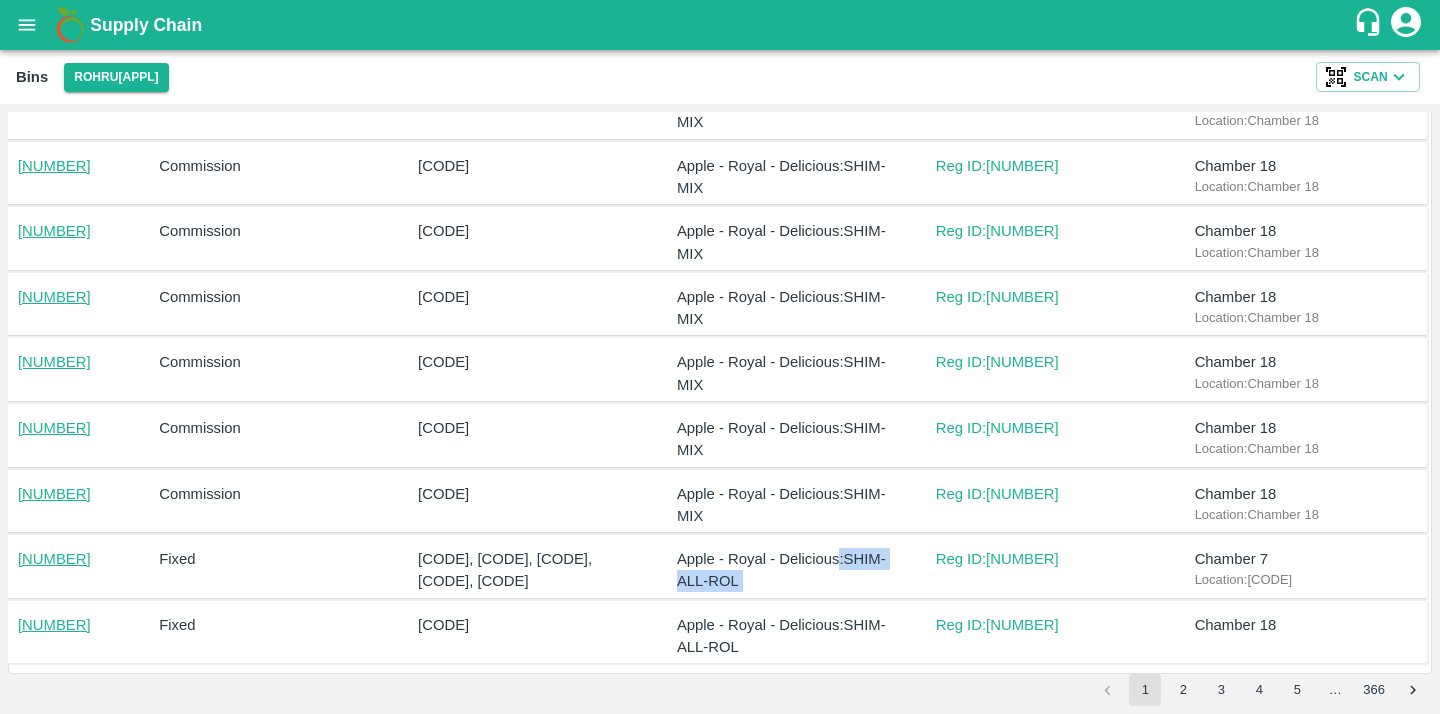 drag, startPoint x: 858, startPoint y: 580, endPoint x: 839, endPoint y: 552, distance: 33.83785 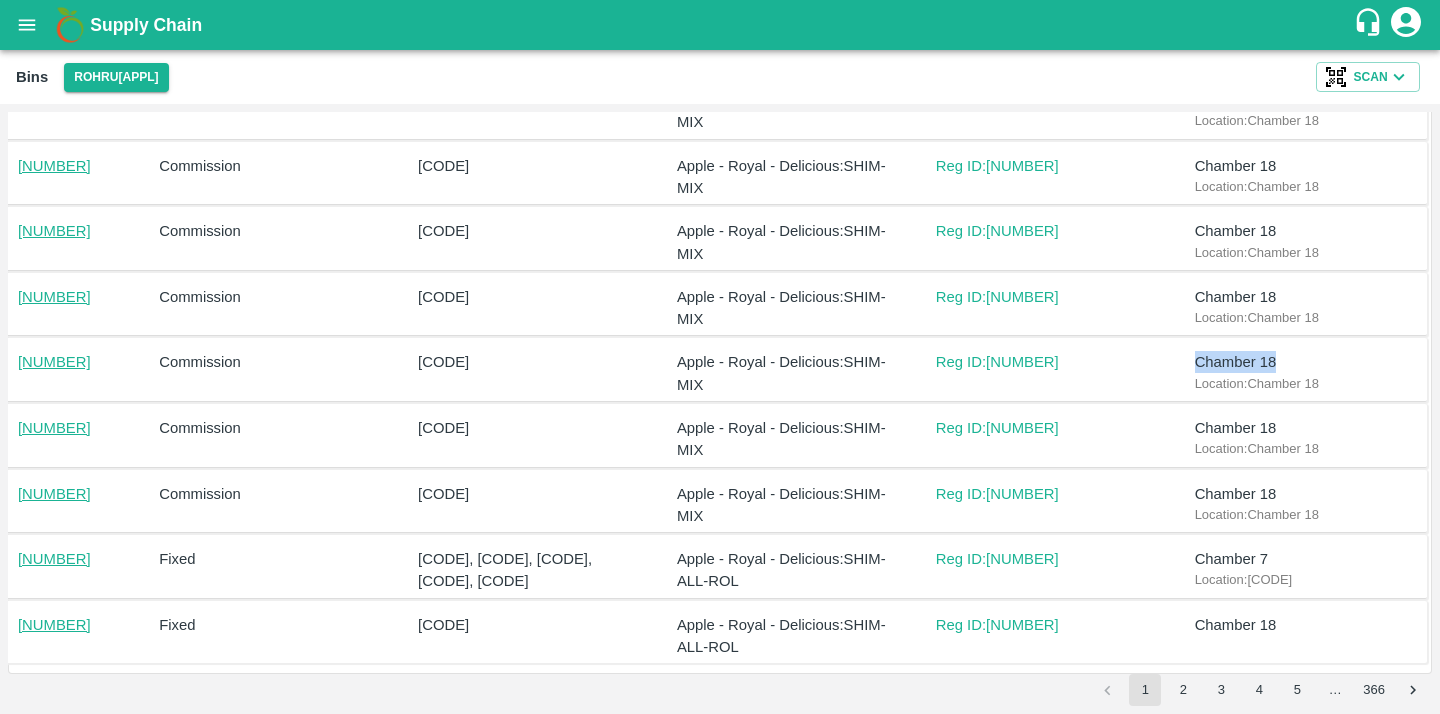 drag, startPoint x: 1277, startPoint y: 368, endPoint x: 1166, endPoint y: 369, distance: 111.0045 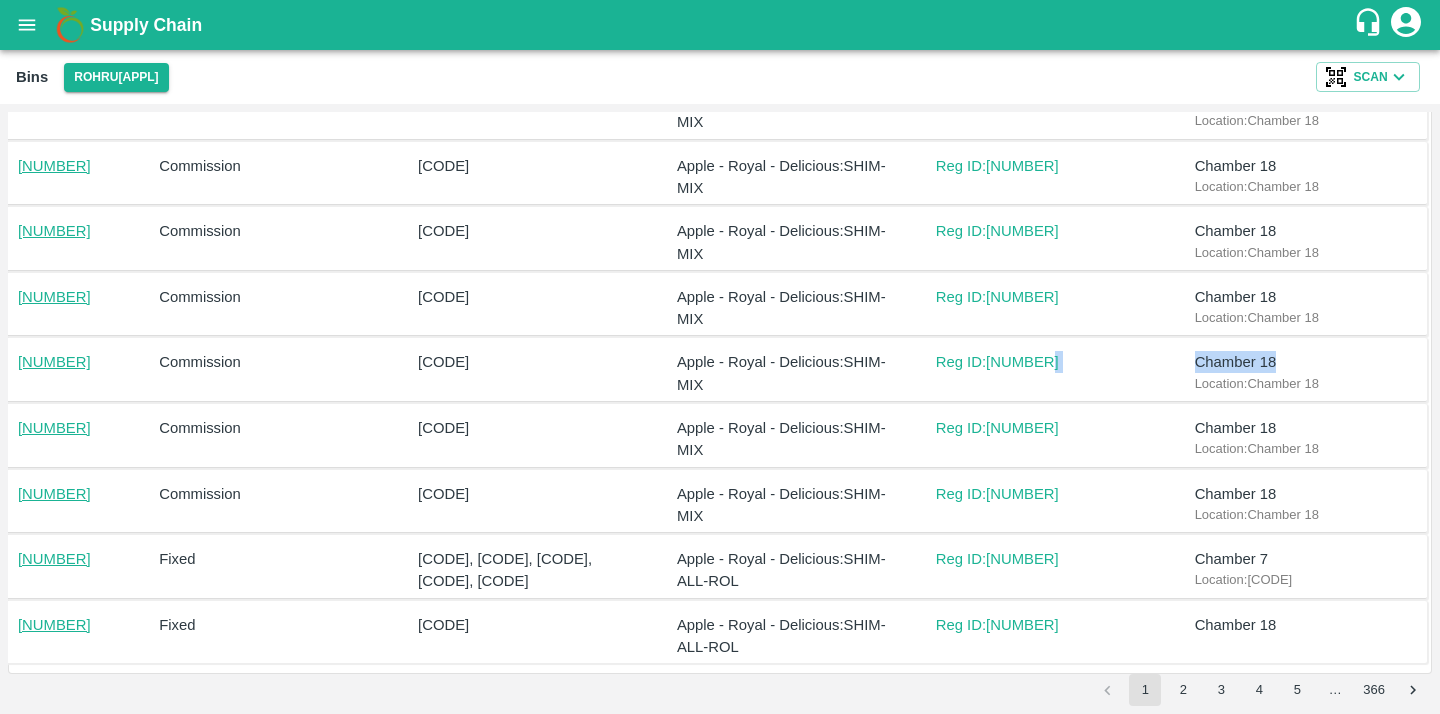 click on "[NUMBER] Commission [CODE] Apple - Royal - Delicious :  [CODE] Reg ID:  [NUMBER] Chamber [NUMBER]   Location:  Chamber [NUMBER]" at bounding box center [716, 370] 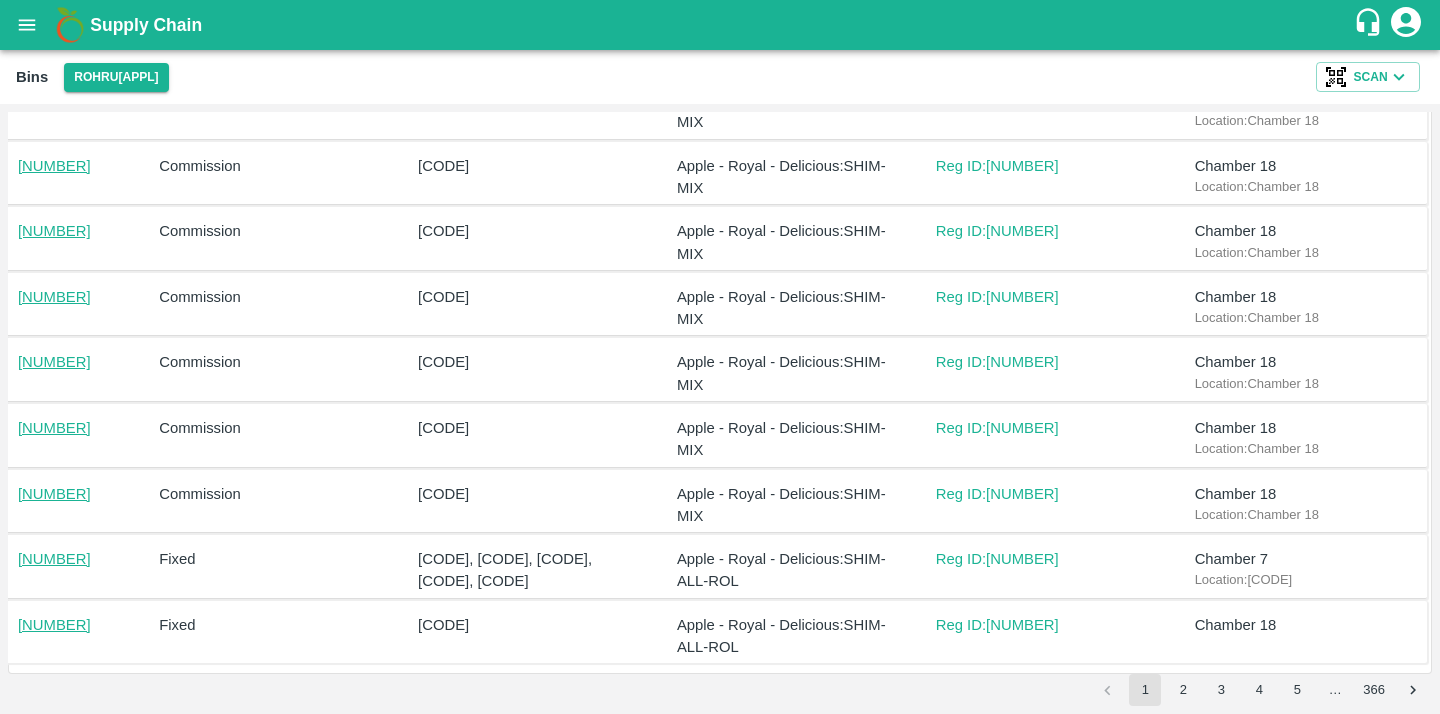 scroll, scrollTop: 0, scrollLeft: 0, axis: both 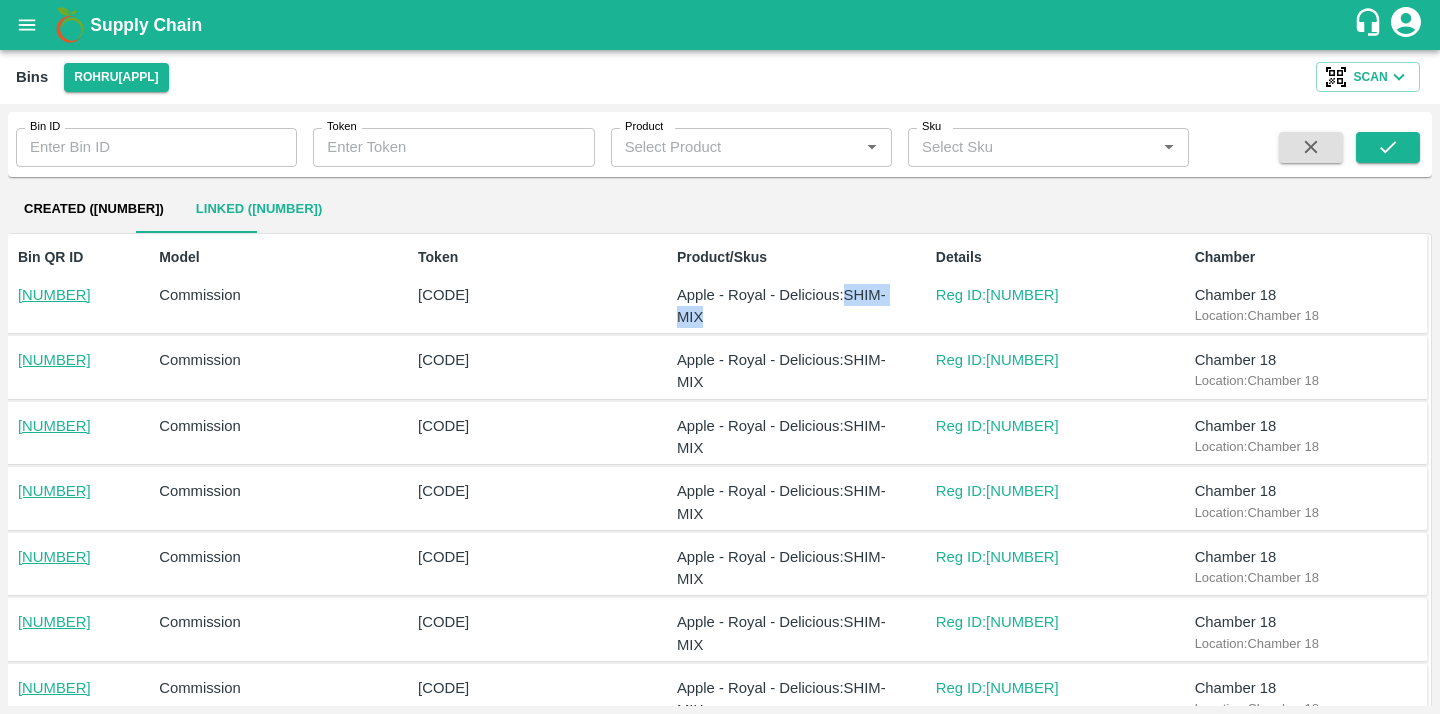 drag, startPoint x: 843, startPoint y: 295, endPoint x: 858, endPoint y: 319, distance: 28.301943 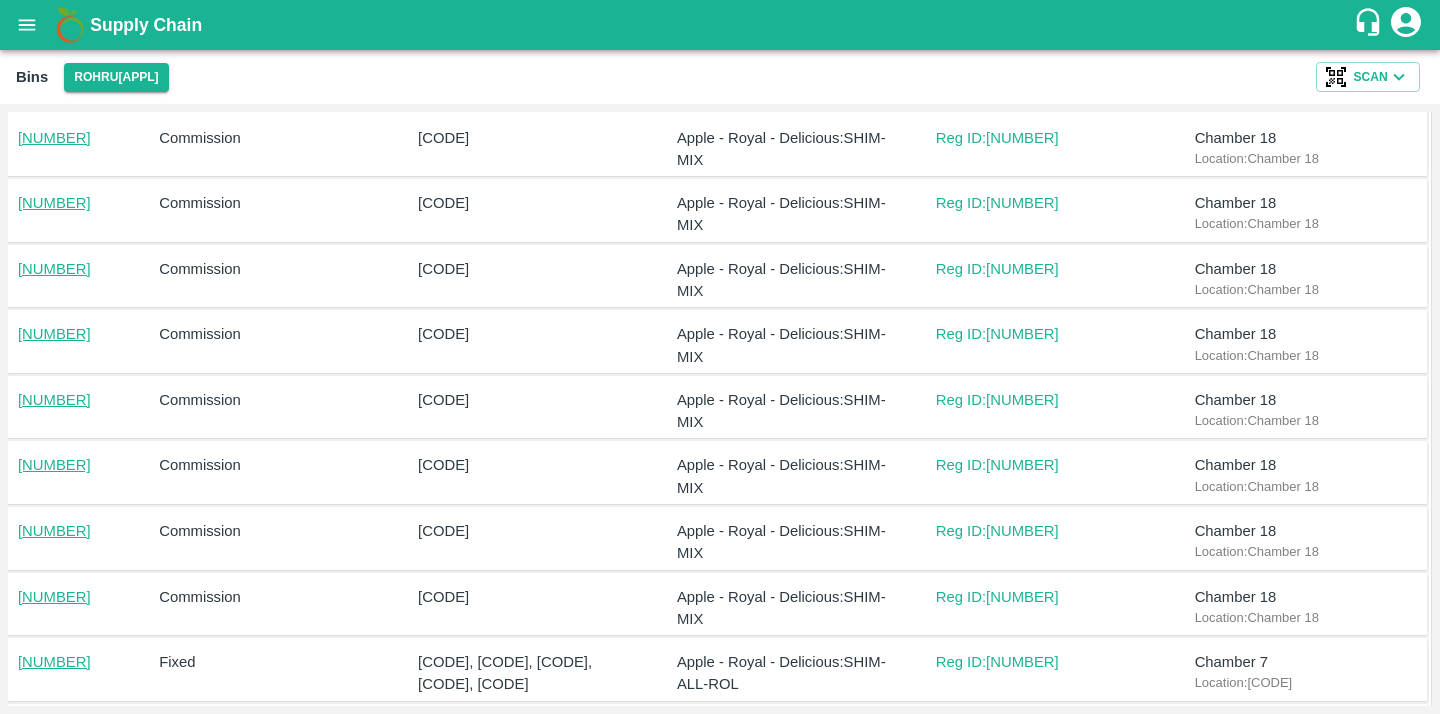 scroll, scrollTop: 260, scrollLeft: 0, axis: vertical 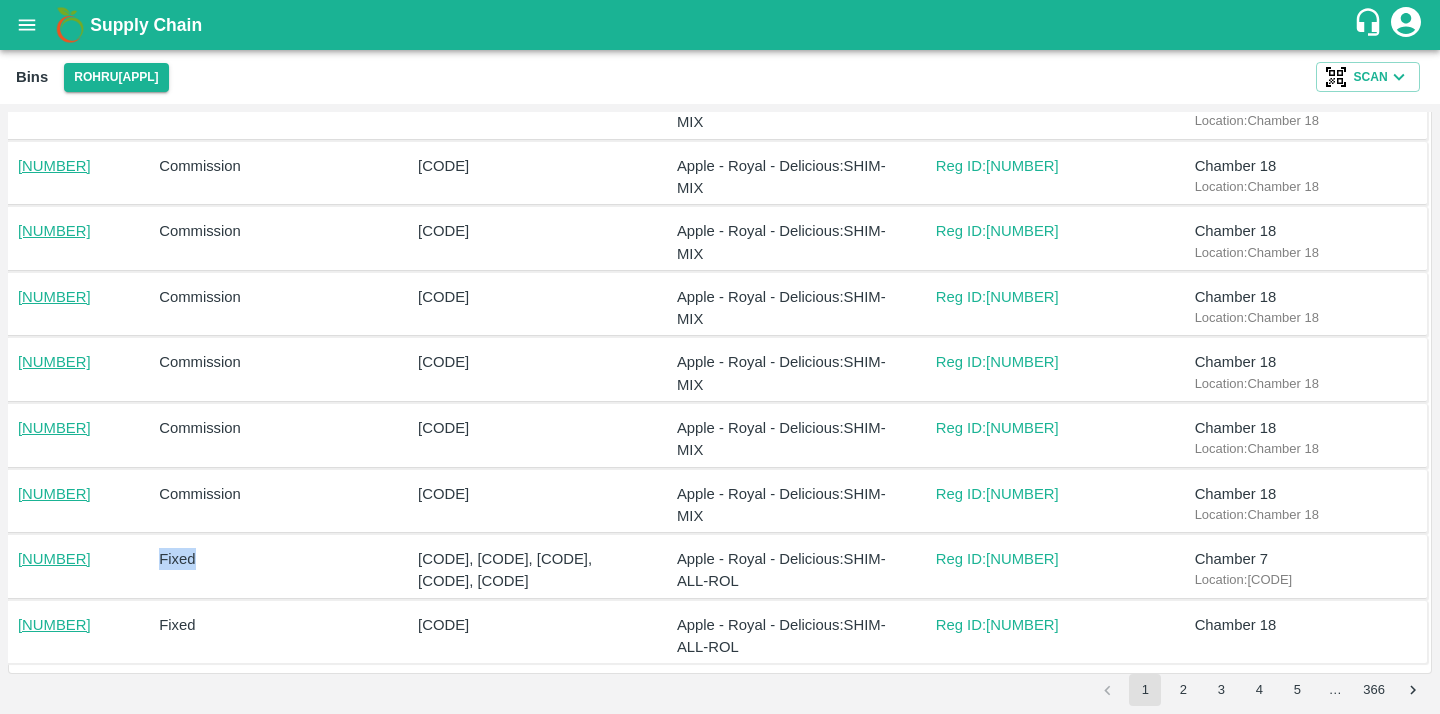 drag, startPoint x: 161, startPoint y: 558, endPoint x: 208, endPoint y: 558, distance: 47 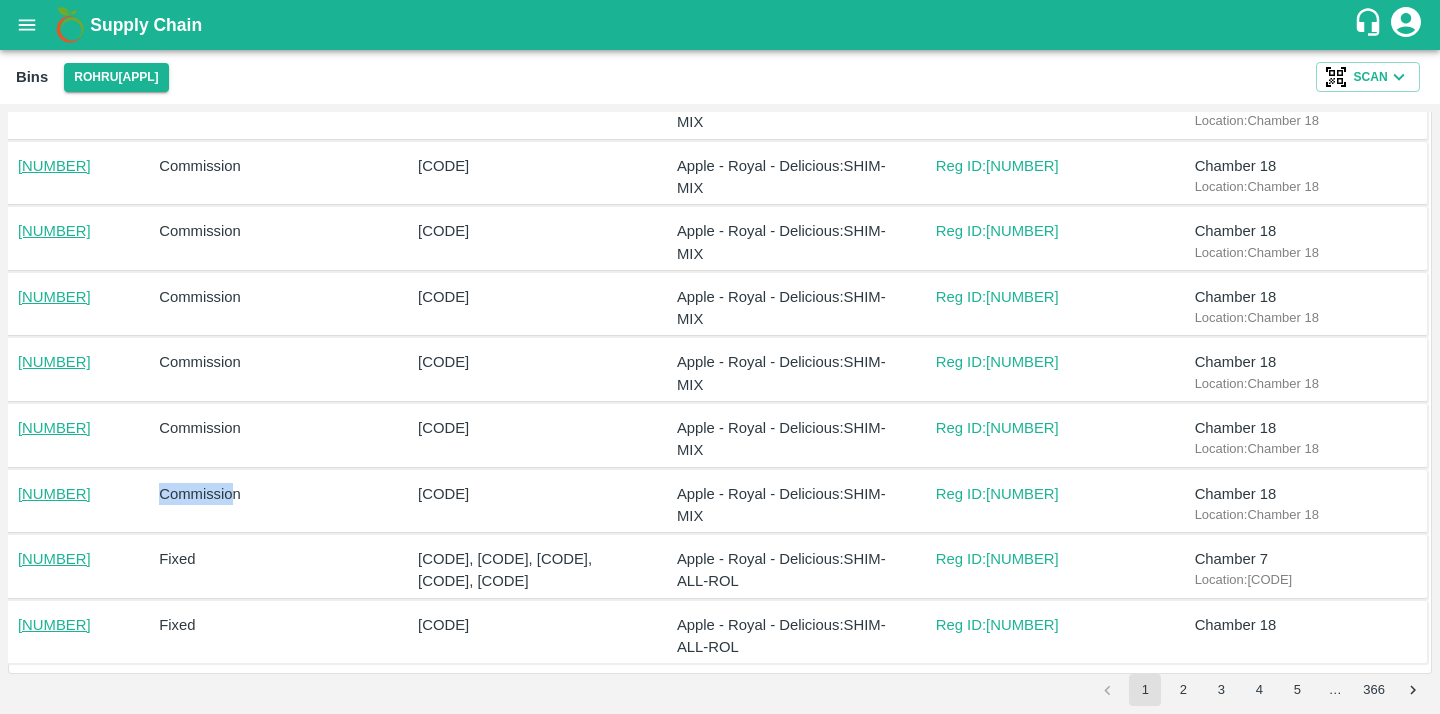 drag, startPoint x: 167, startPoint y: 492, endPoint x: 226, endPoint y: 489, distance: 59.07622 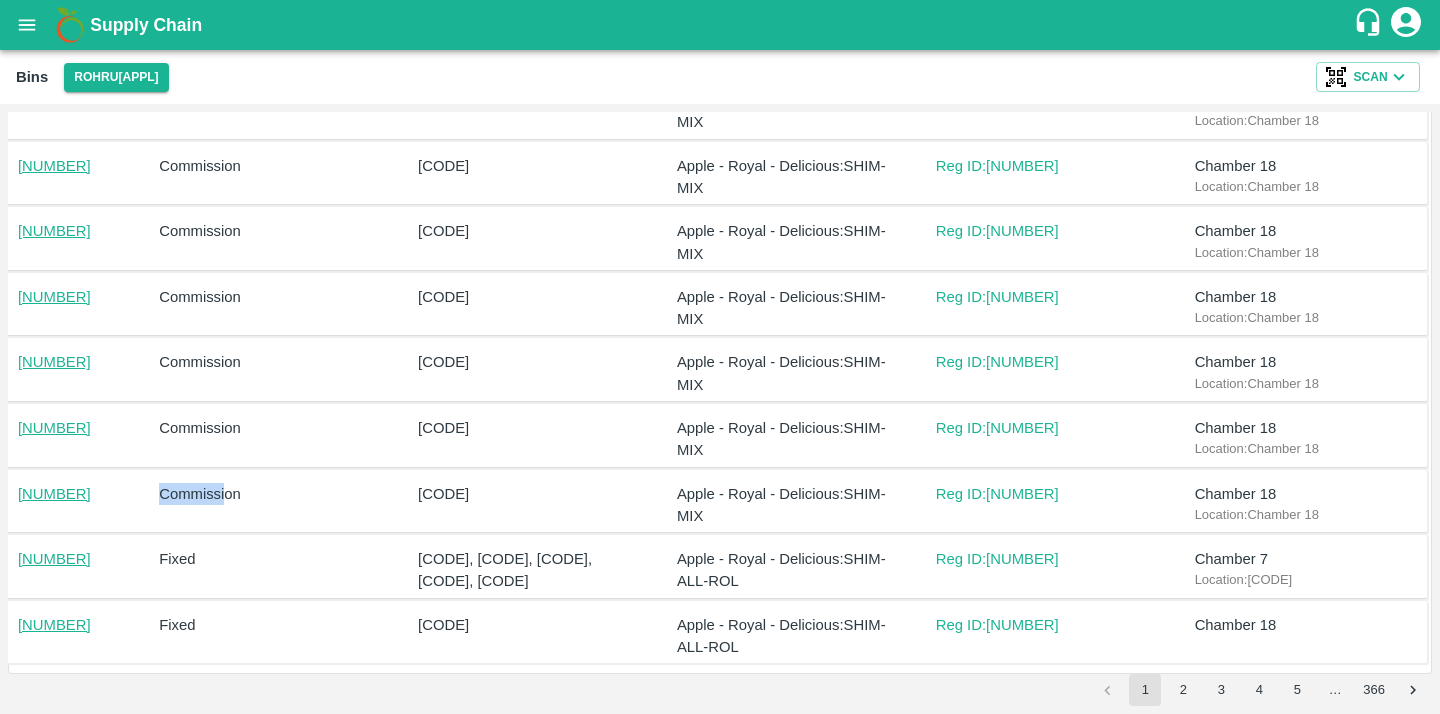 click on "Commission" at bounding box center [272, 494] 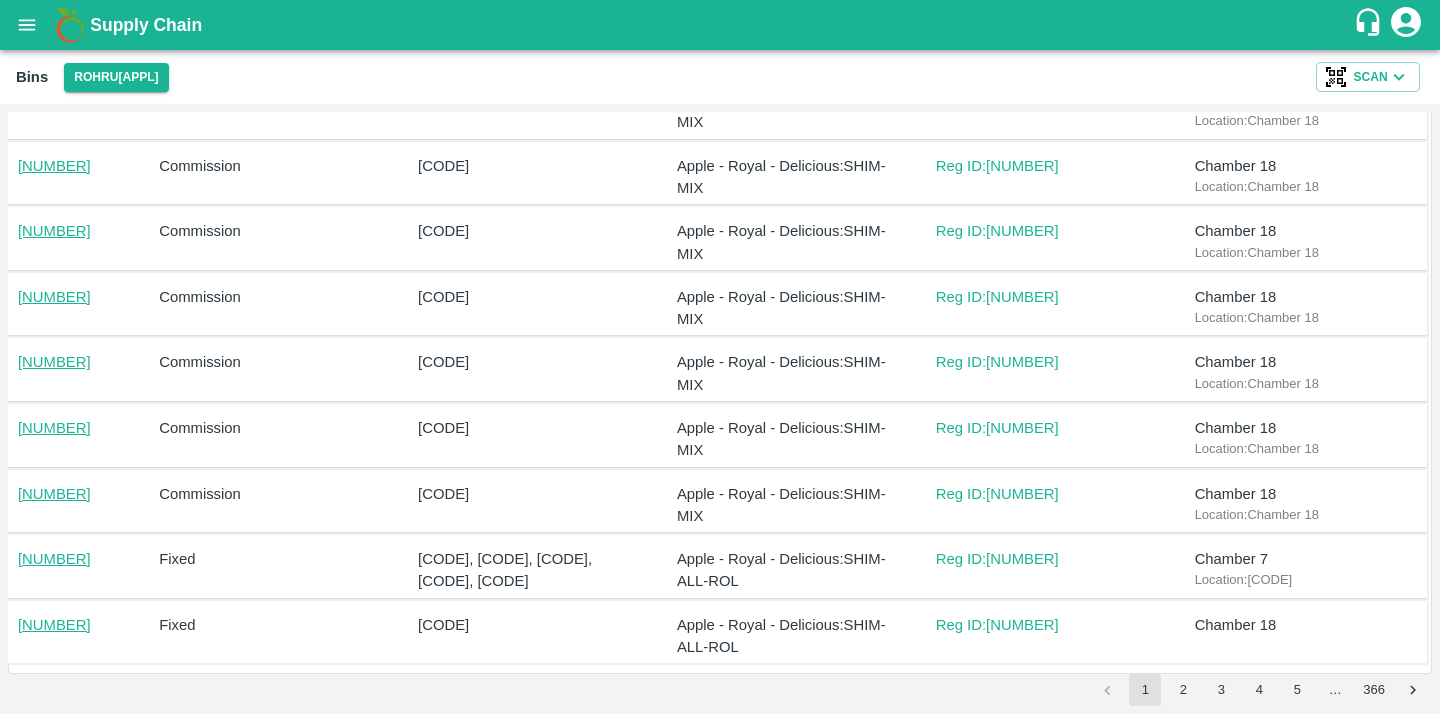 click on "Fixed" at bounding box center [272, 559] 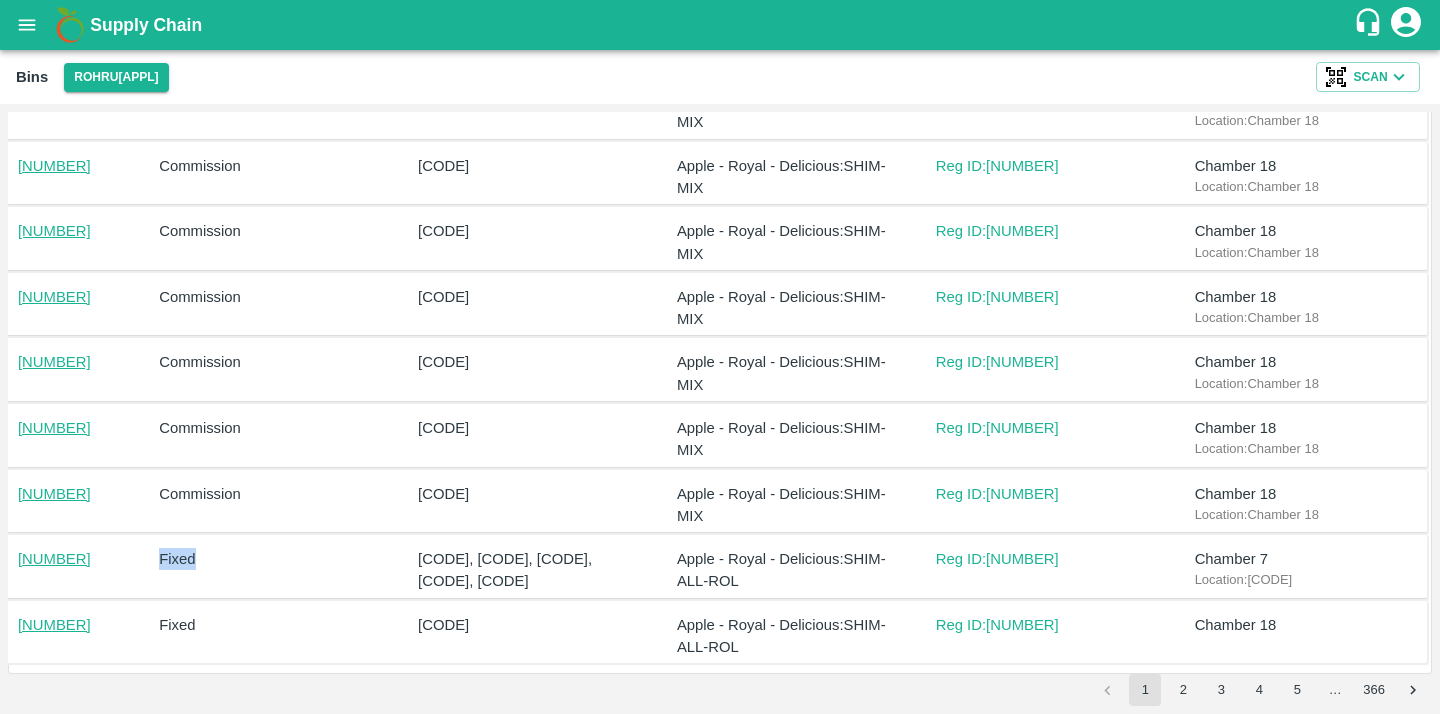 click on "Fixed" at bounding box center (272, 559) 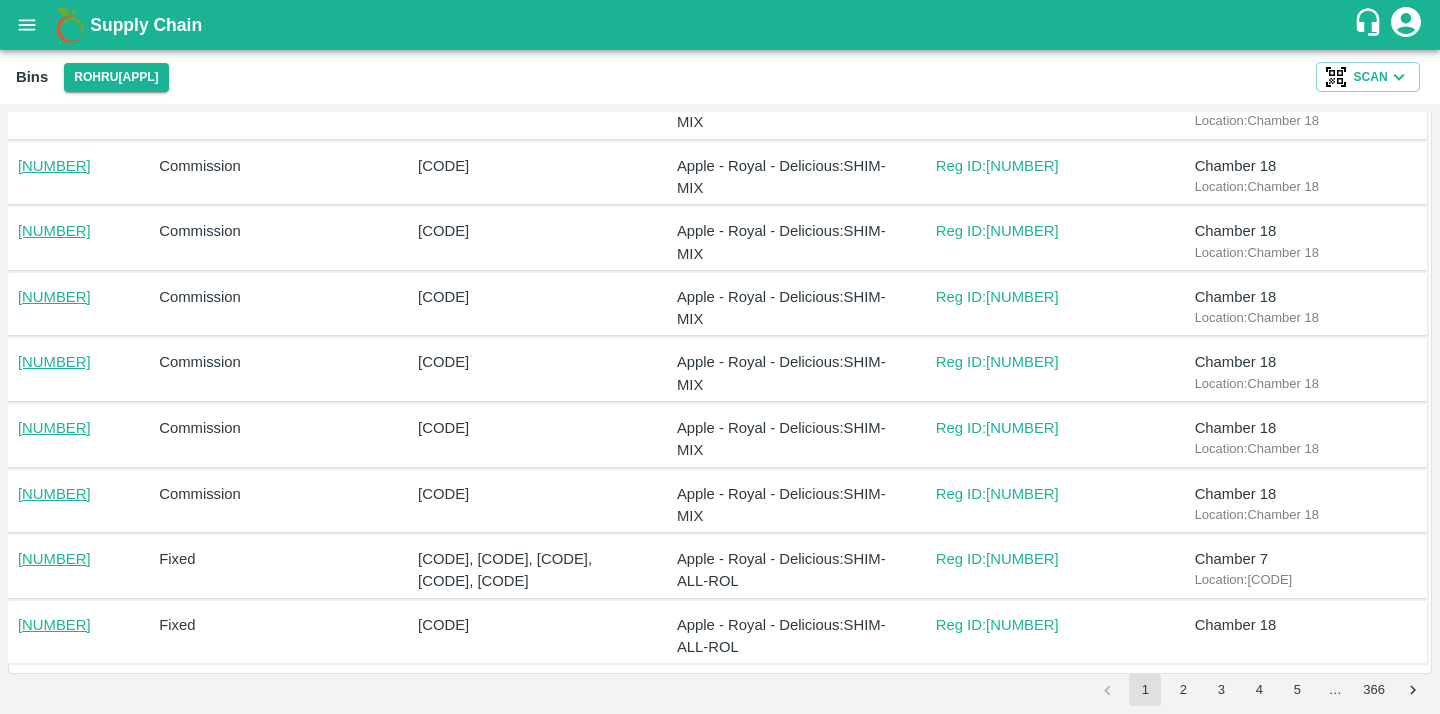 click on "[CODE], [CODE], [CODE], [CODE], [CODE]" at bounding box center [531, 570] 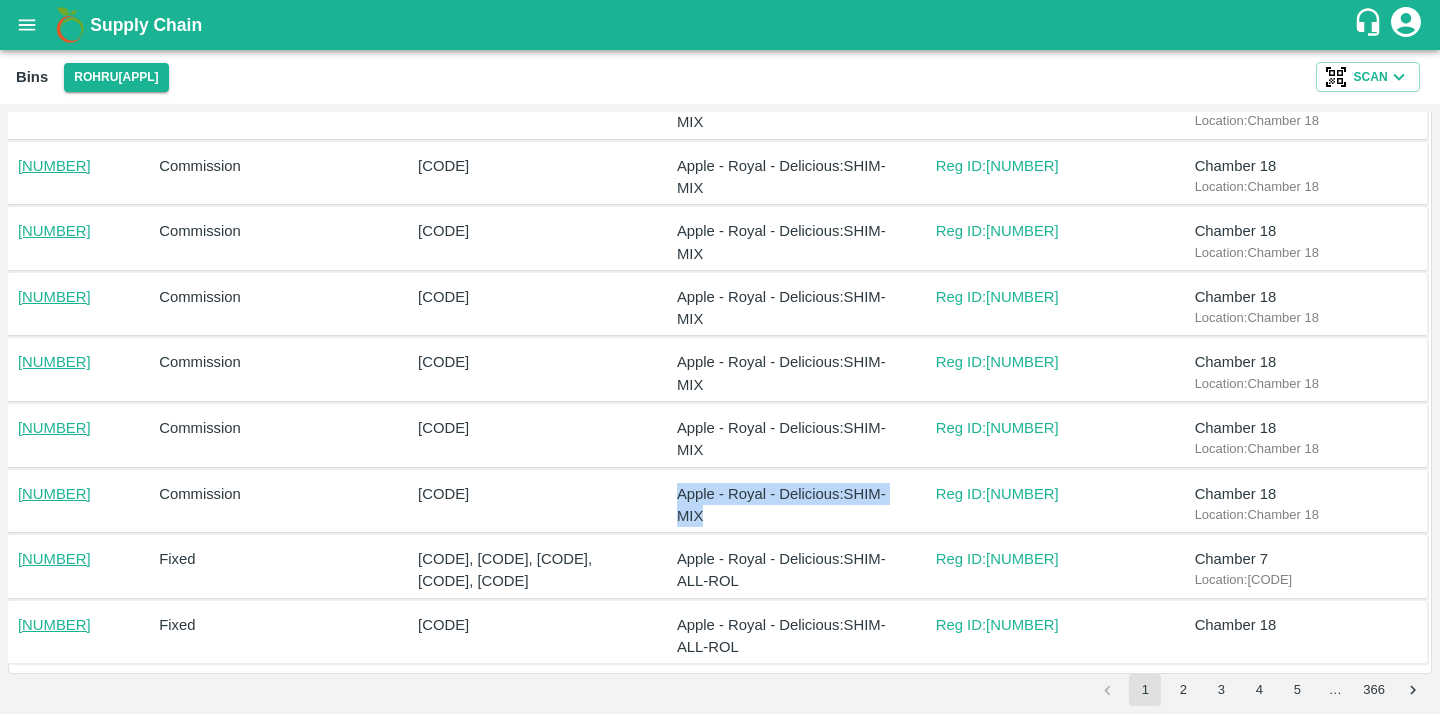 drag, startPoint x: 671, startPoint y: 486, endPoint x: 704, endPoint y: 514, distance: 43.27817 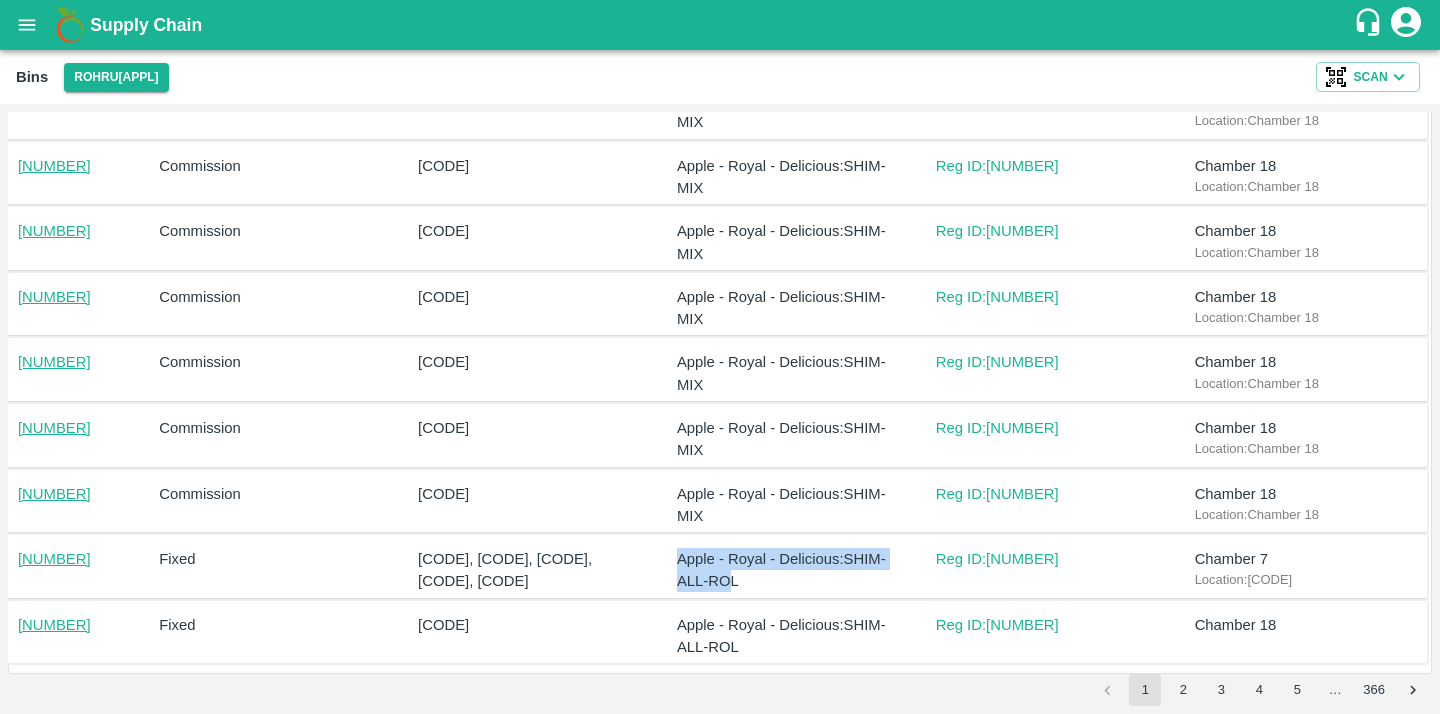 drag, startPoint x: 678, startPoint y: 557, endPoint x: 725, endPoint y: 585, distance: 54.708317 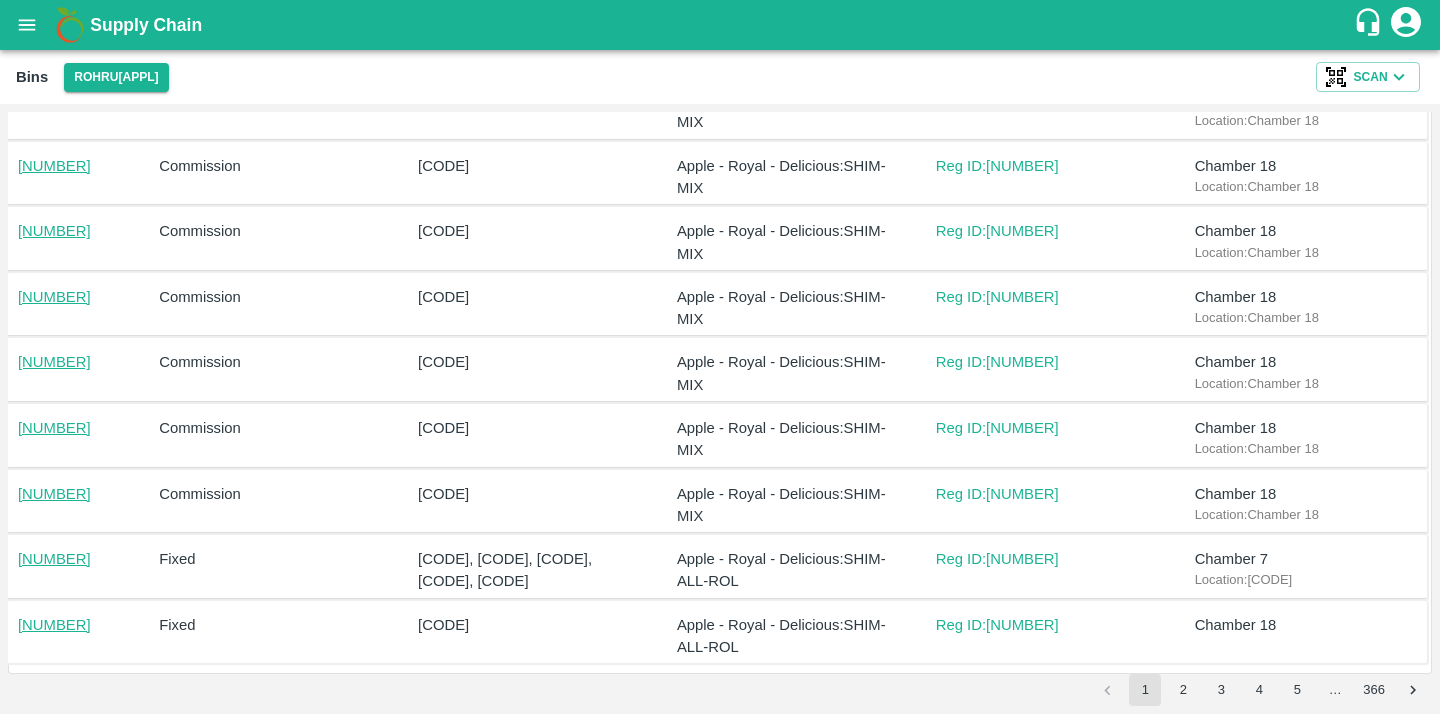 click on "Apple - Royal - Delicious :  [CODE]" at bounding box center [790, 570] 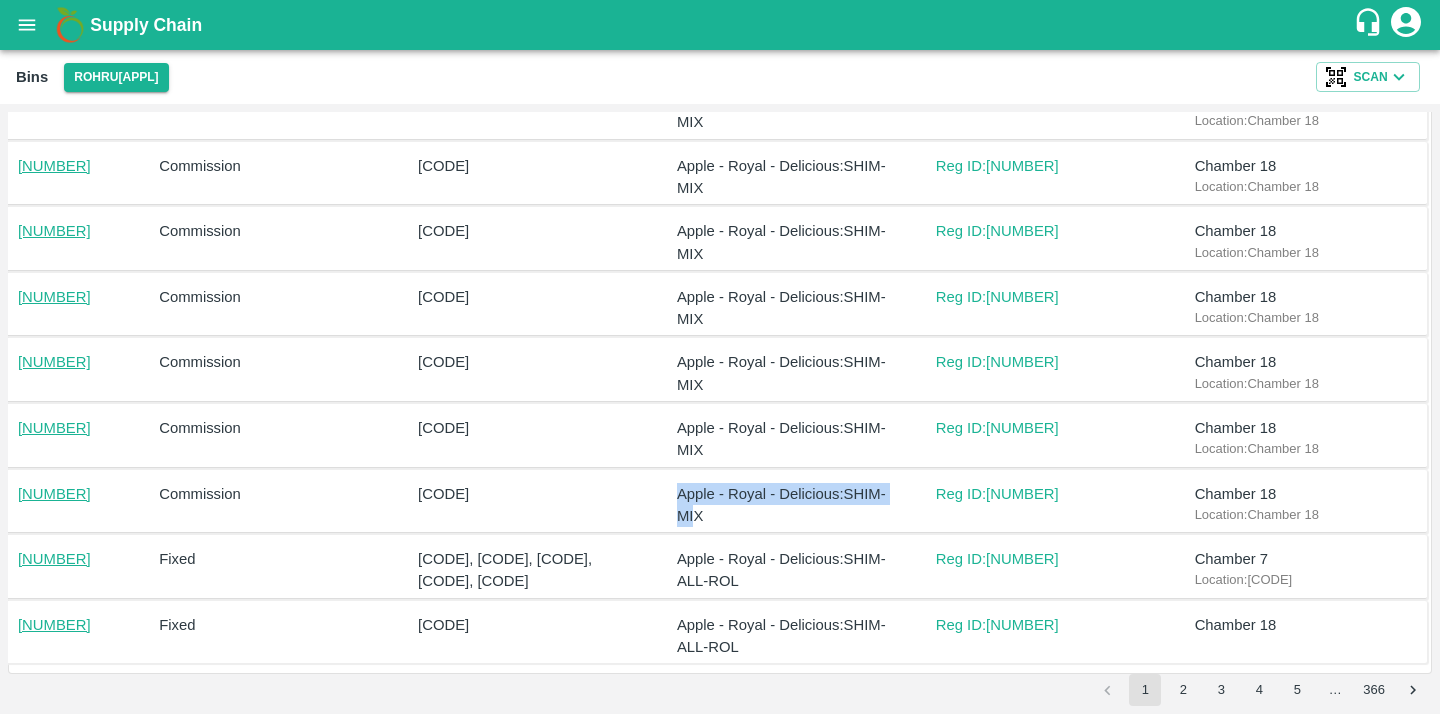 drag, startPoint x: 670, startPoint y: 494, endPoint x: 695, endPoint y: 511, distance: 30.232433 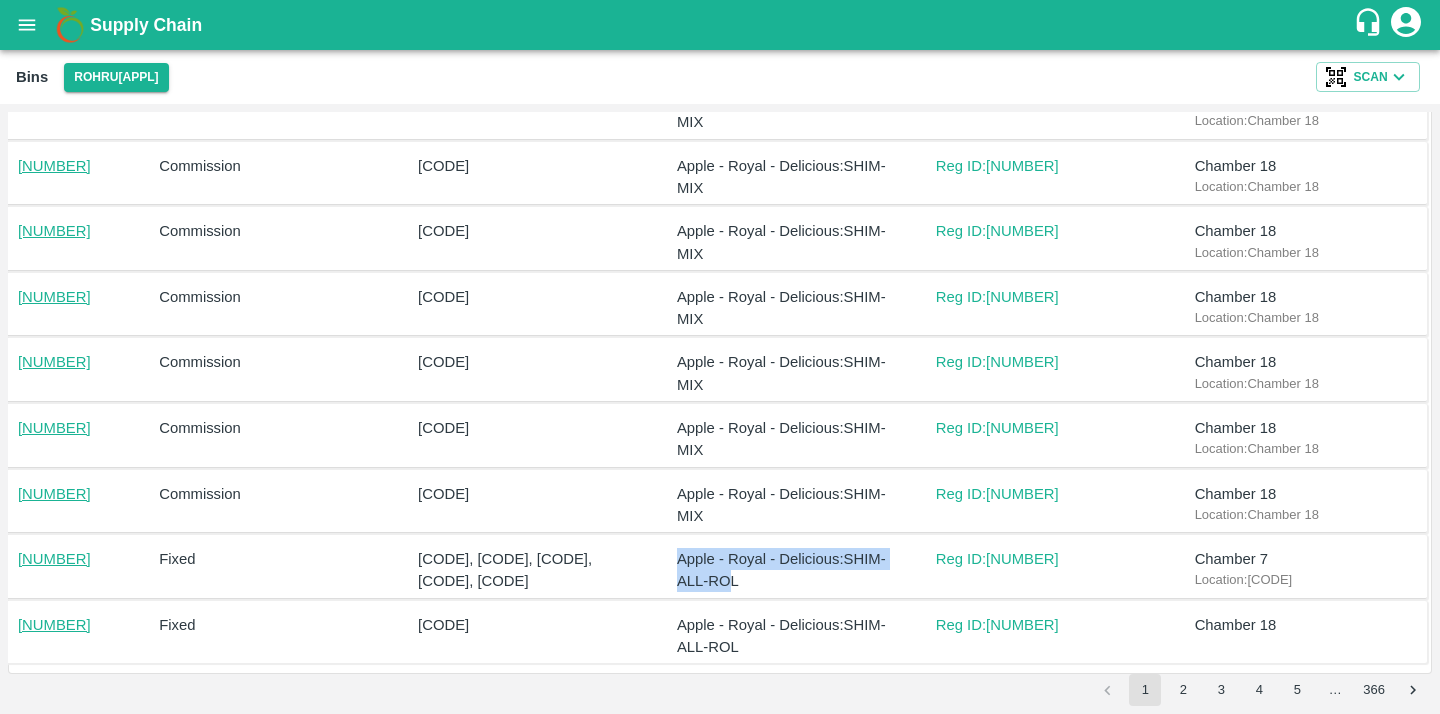drag, startPoint x: 672, startPoint y: 561, endPoint x: 730, endPoint y: 581, distance: 61.351448 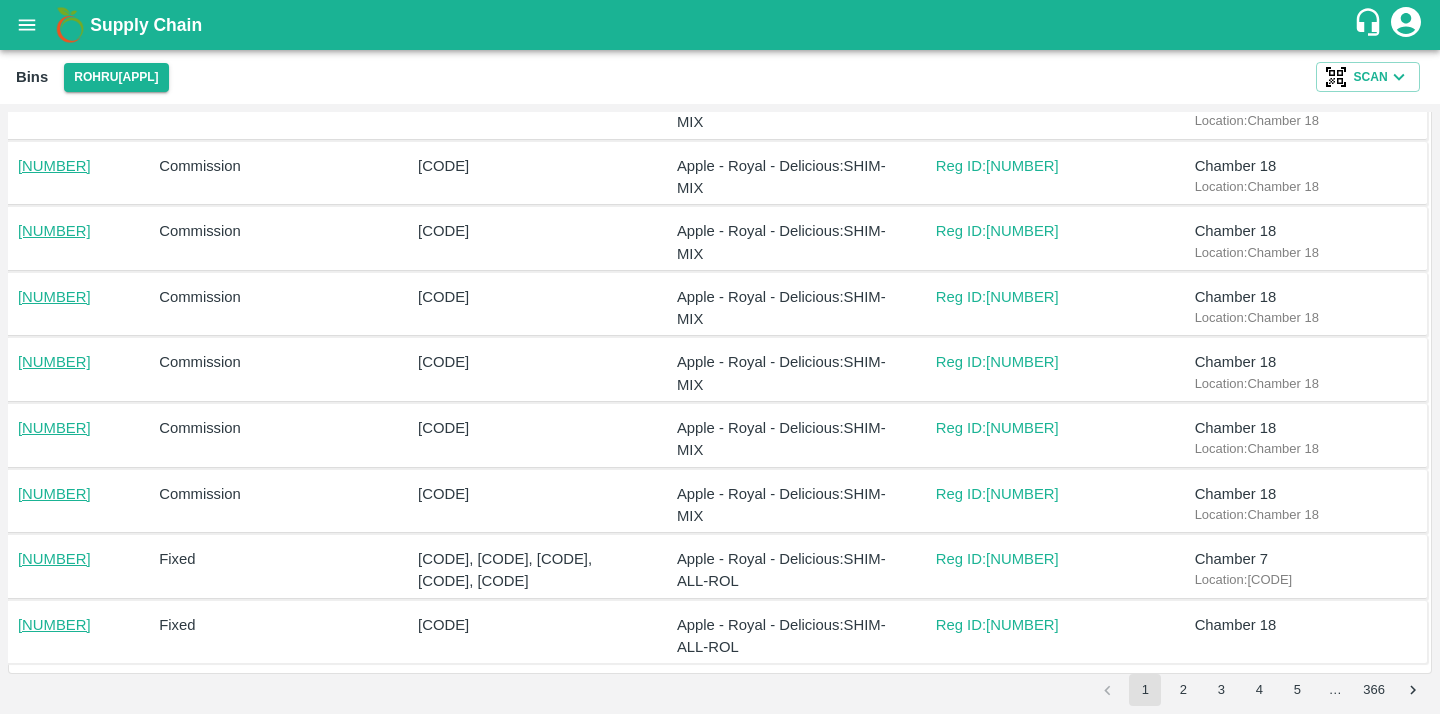 click on "Apple - Royal - Delicious :  [CODE]" at bounding box center [790, 570] 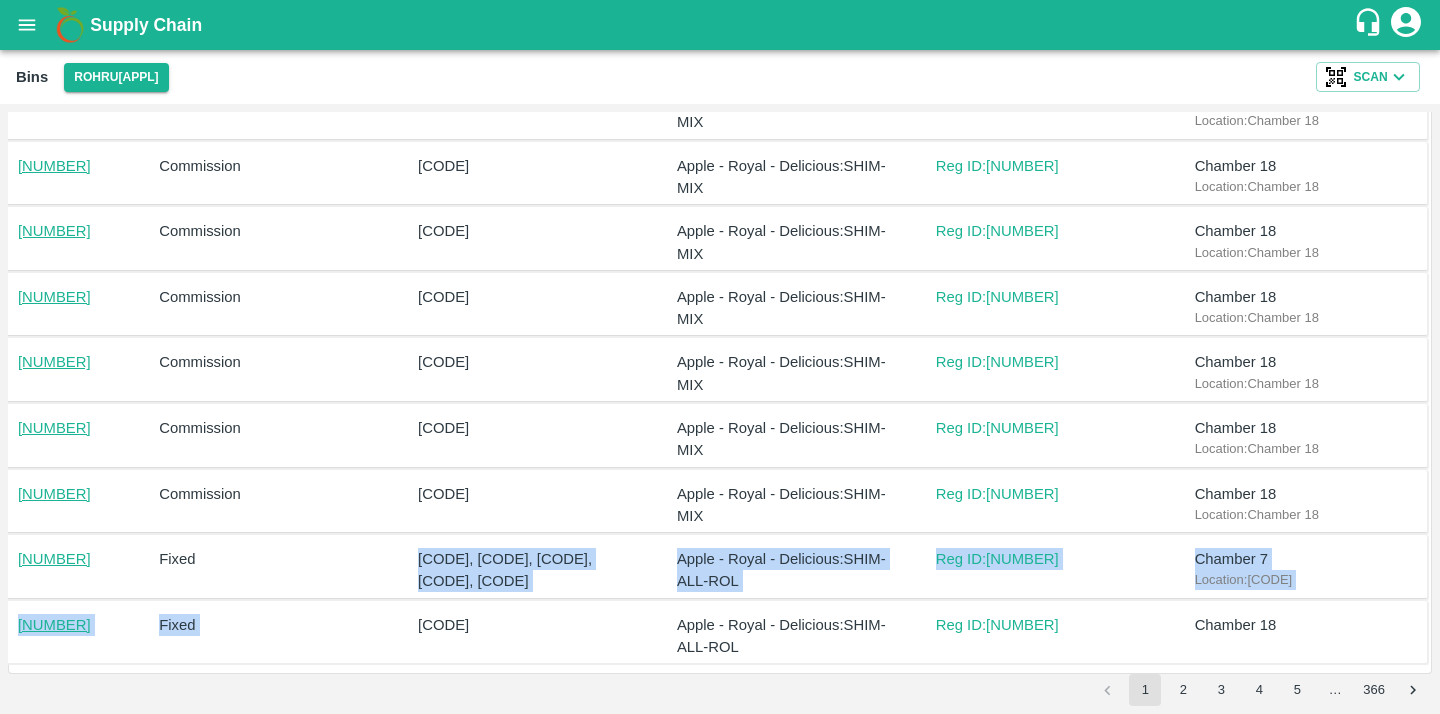 drag, startPoint x: 413, startPoint y: 555, endPoint x: 631, endPoint y: 599, distance: 222.39604 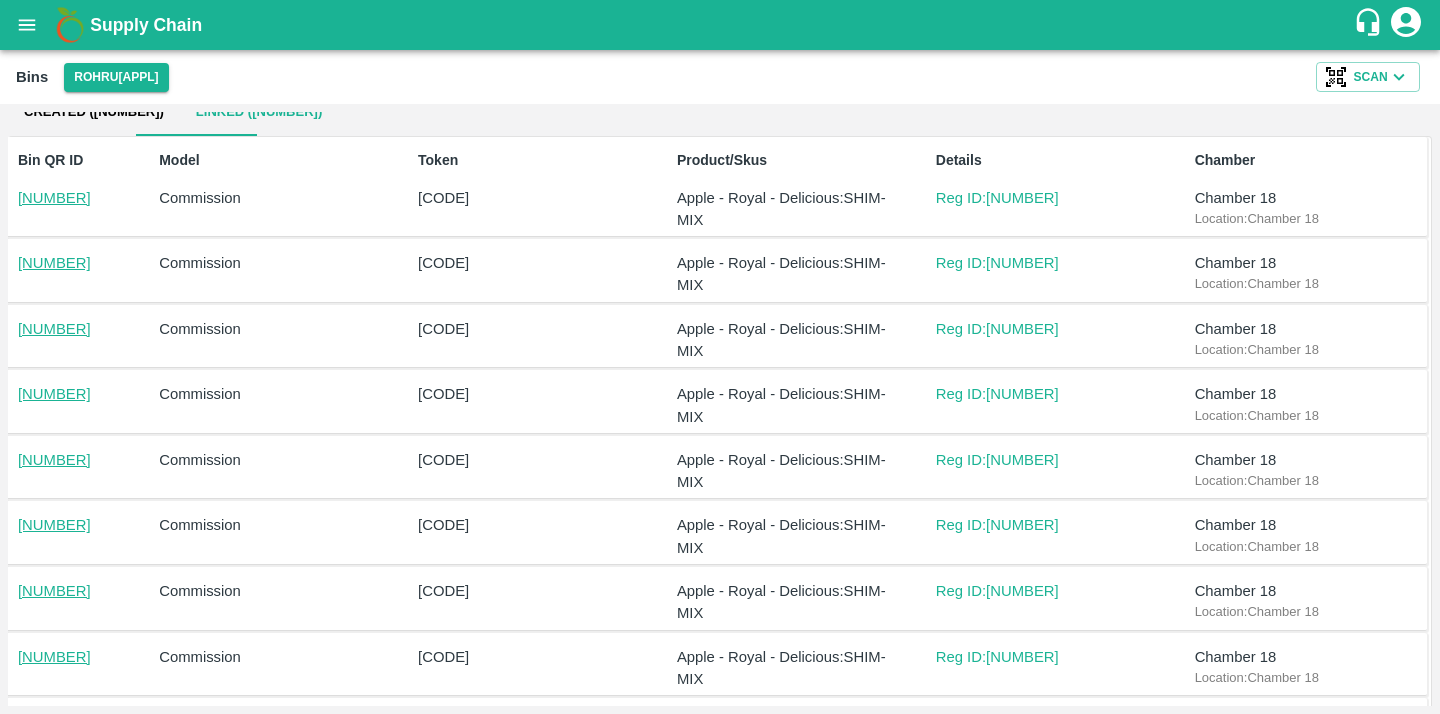 scroll, scrollTop: 126, scrollLeft: 0, axis: vertical 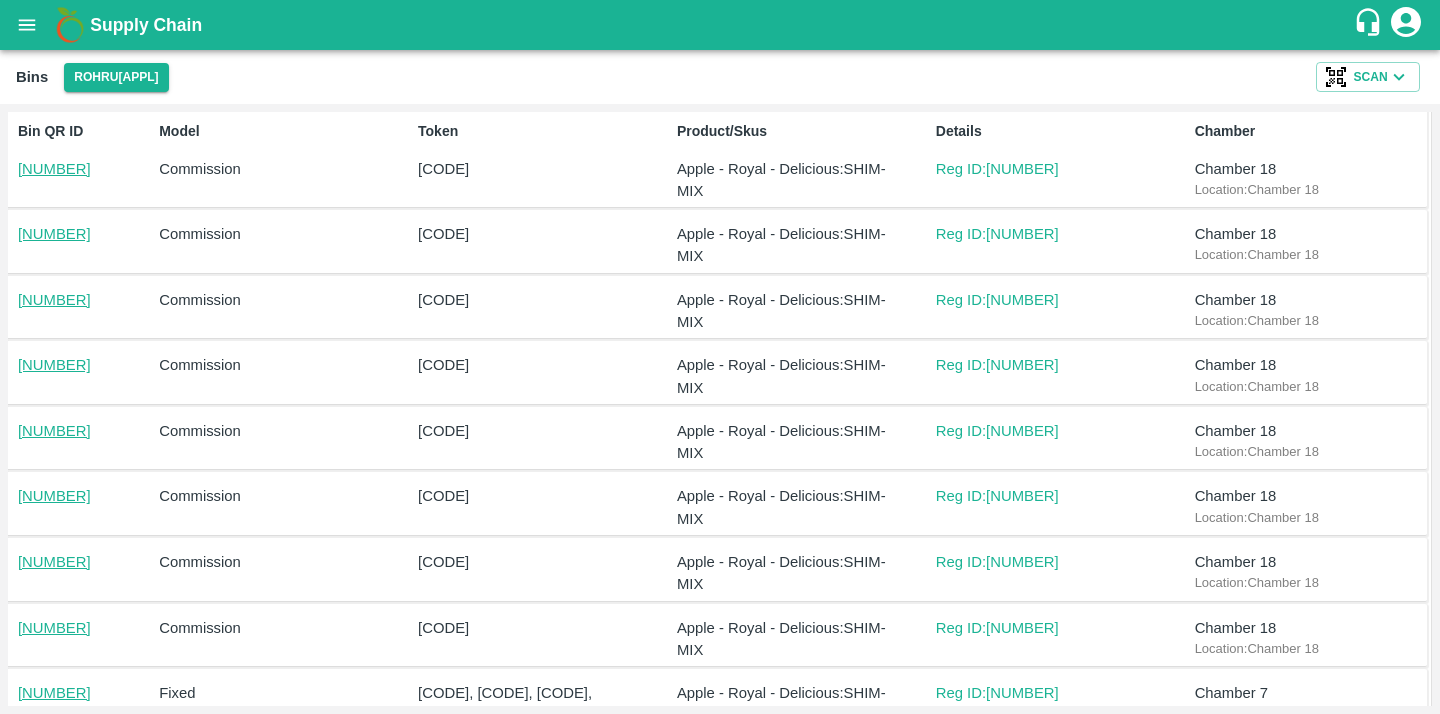 drag, startPoint x: 533, startPoint y: 580, endPoint x: 395, endPoint y: 245, distance: 362.31064 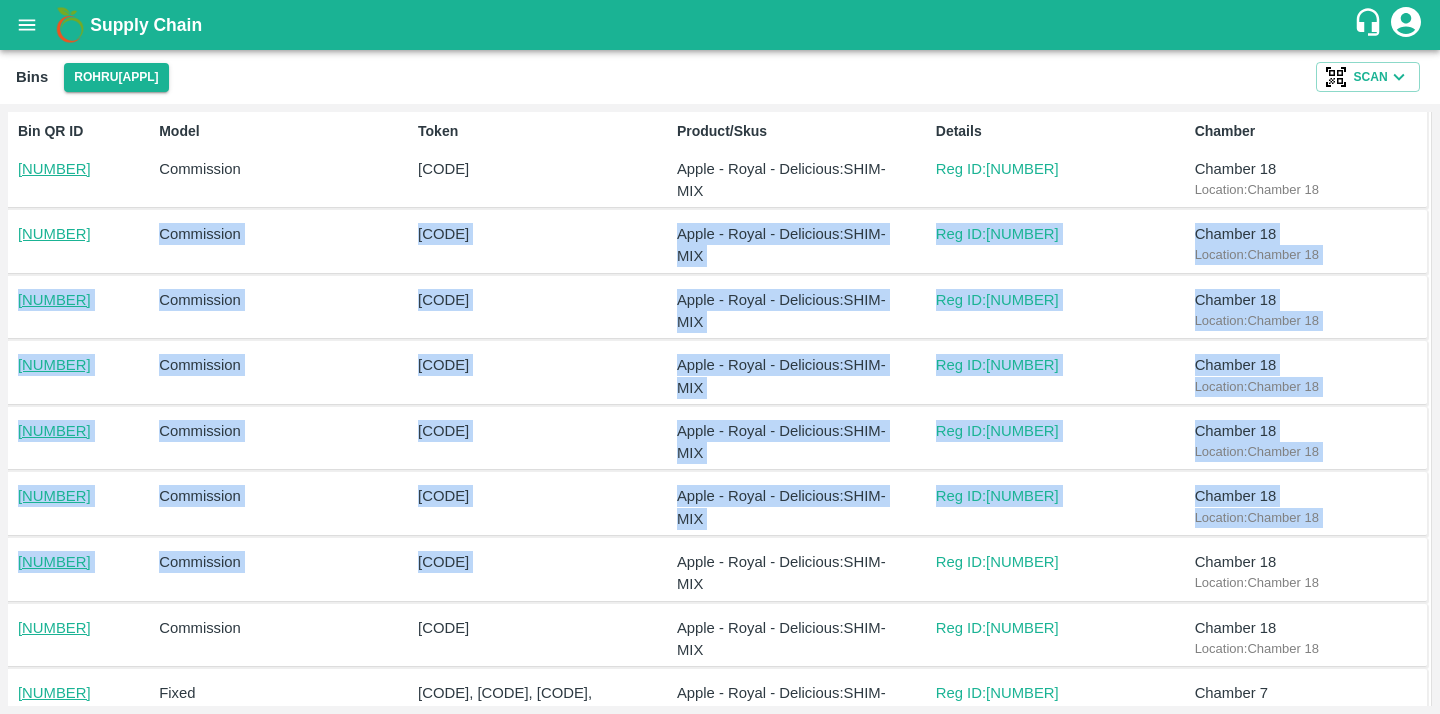 drag, startPoint x: 508, startPoint y: 575, endPoint x: 317, endPoint y: 220, distance: 403.12033 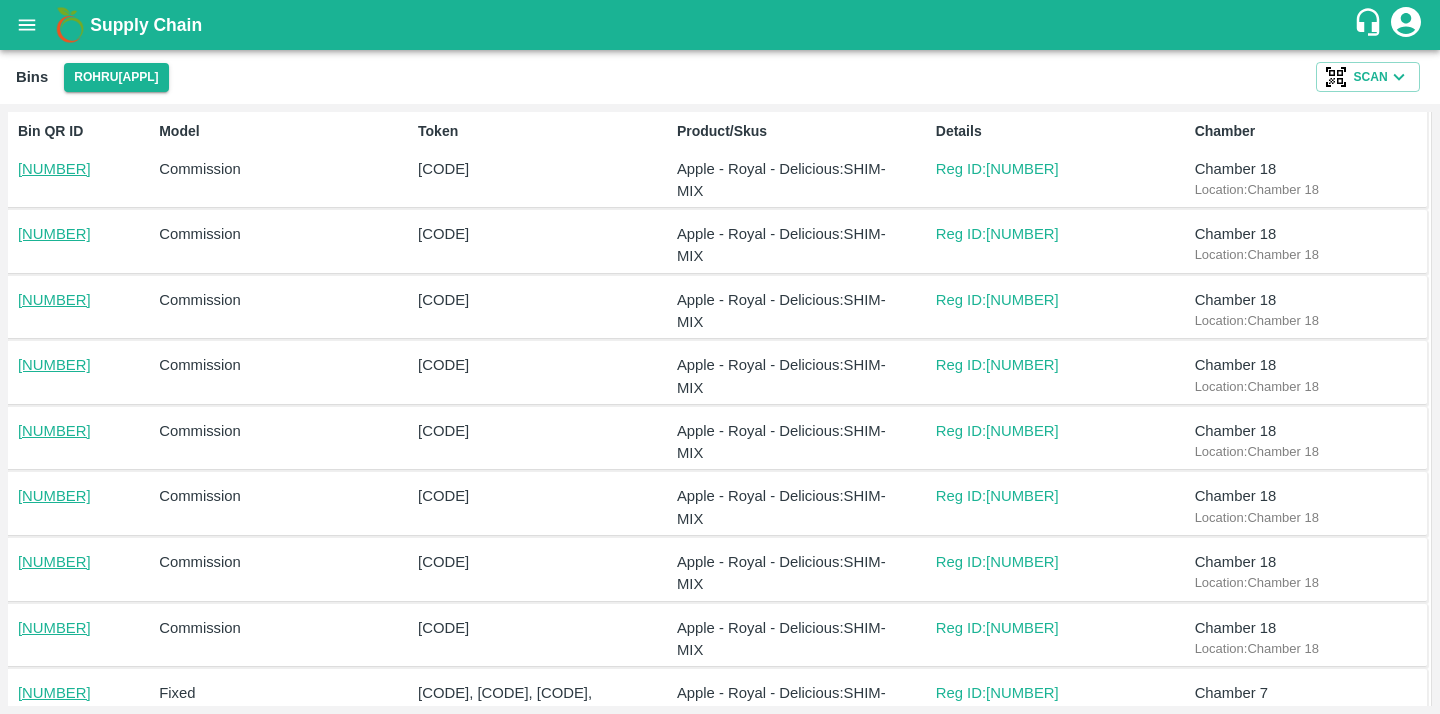 drag, startPoint x: 522, startPoint y: 567, endPoint x: 393, endPoint y: 220, distance: 370.20264 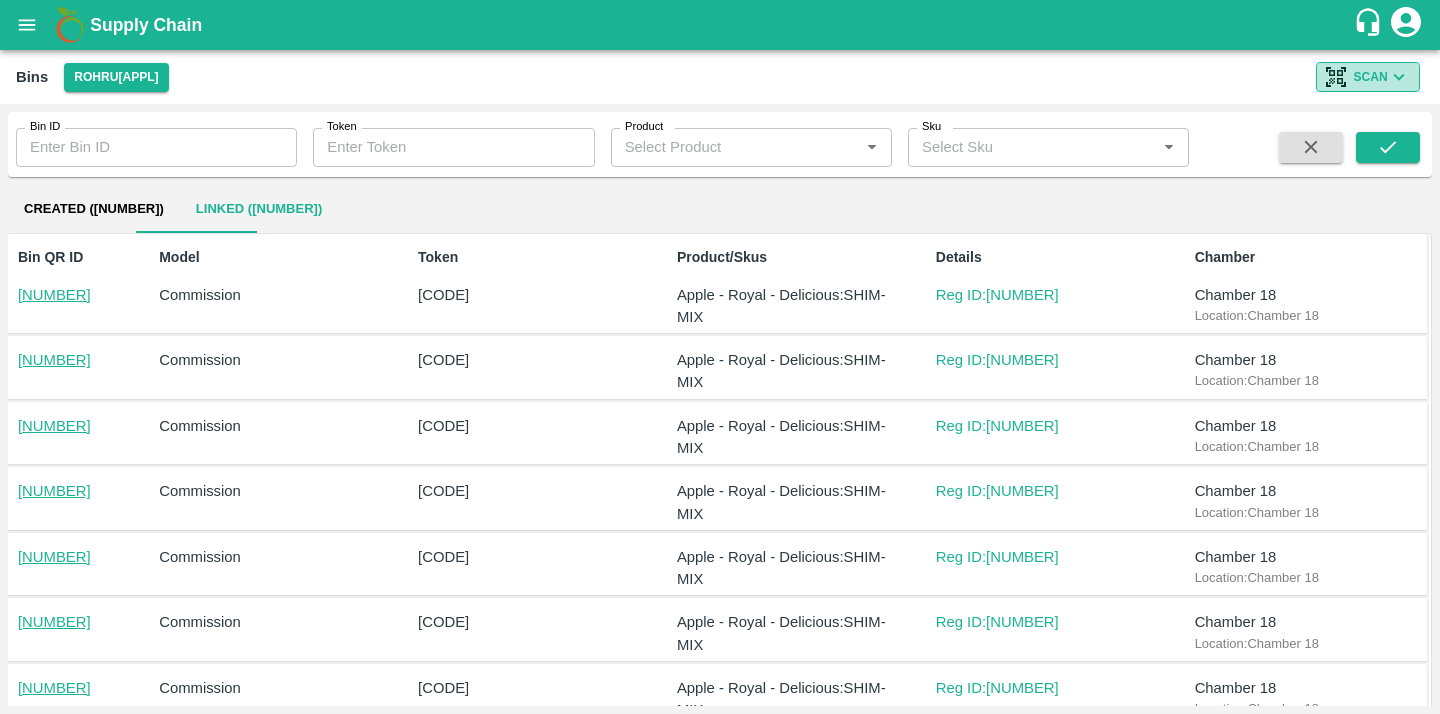 click on "Scan" at bounding box center [1371, 77] 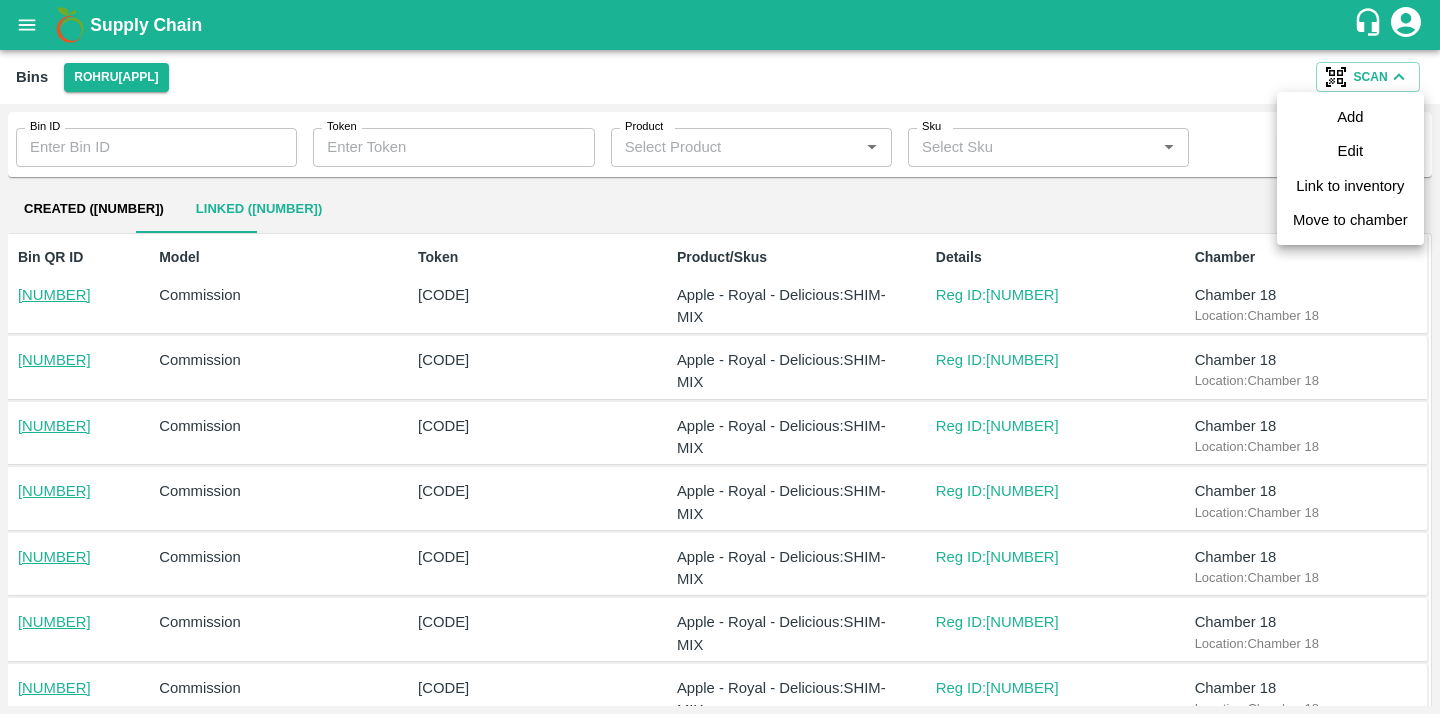 click on "Move to chamber" at bounding box center [1350, 220] 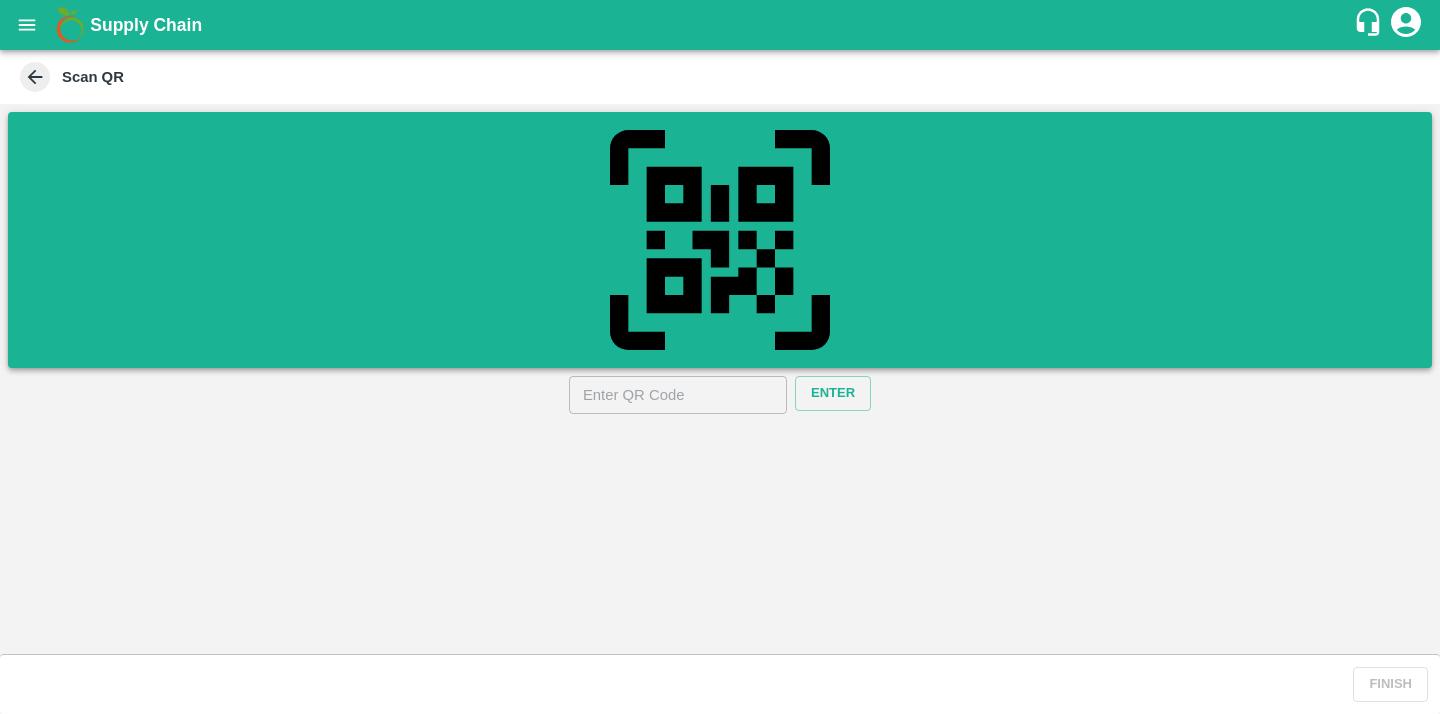click 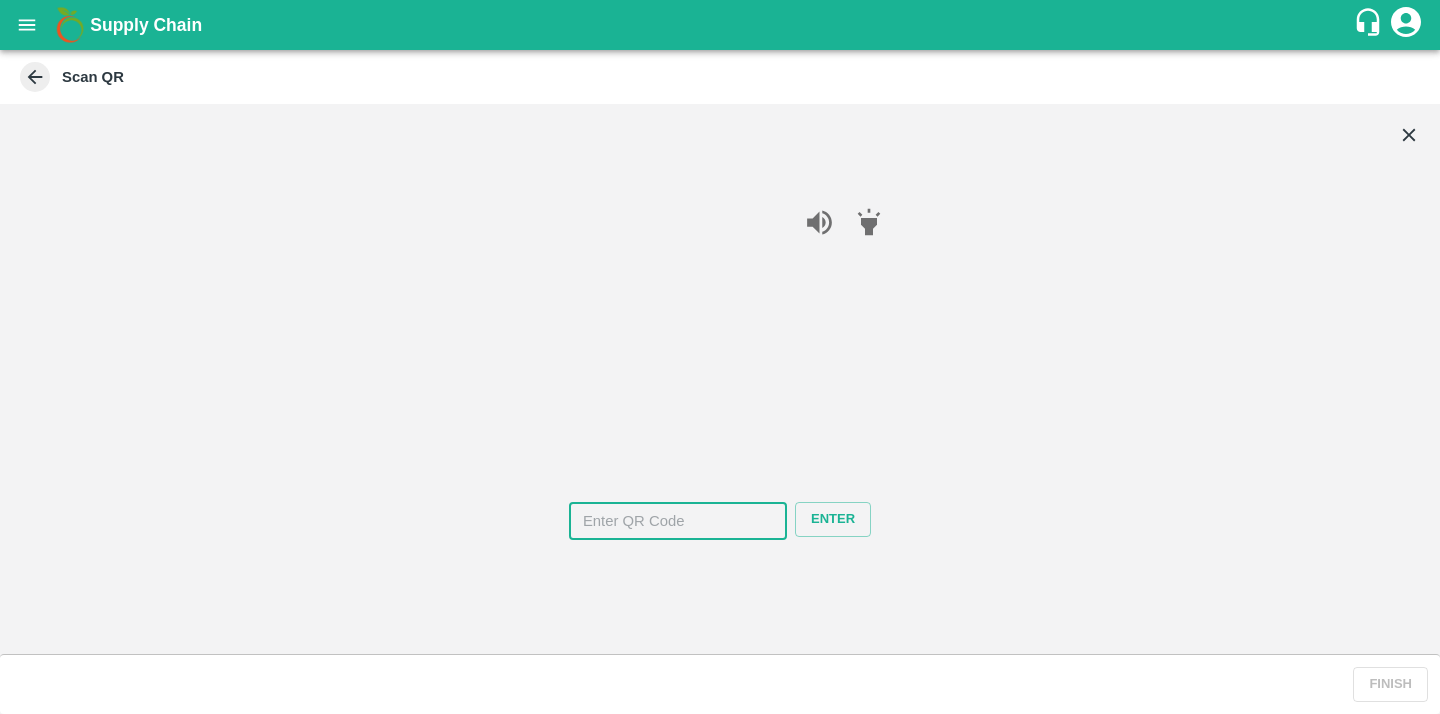 click at bounding box center (678, 521) 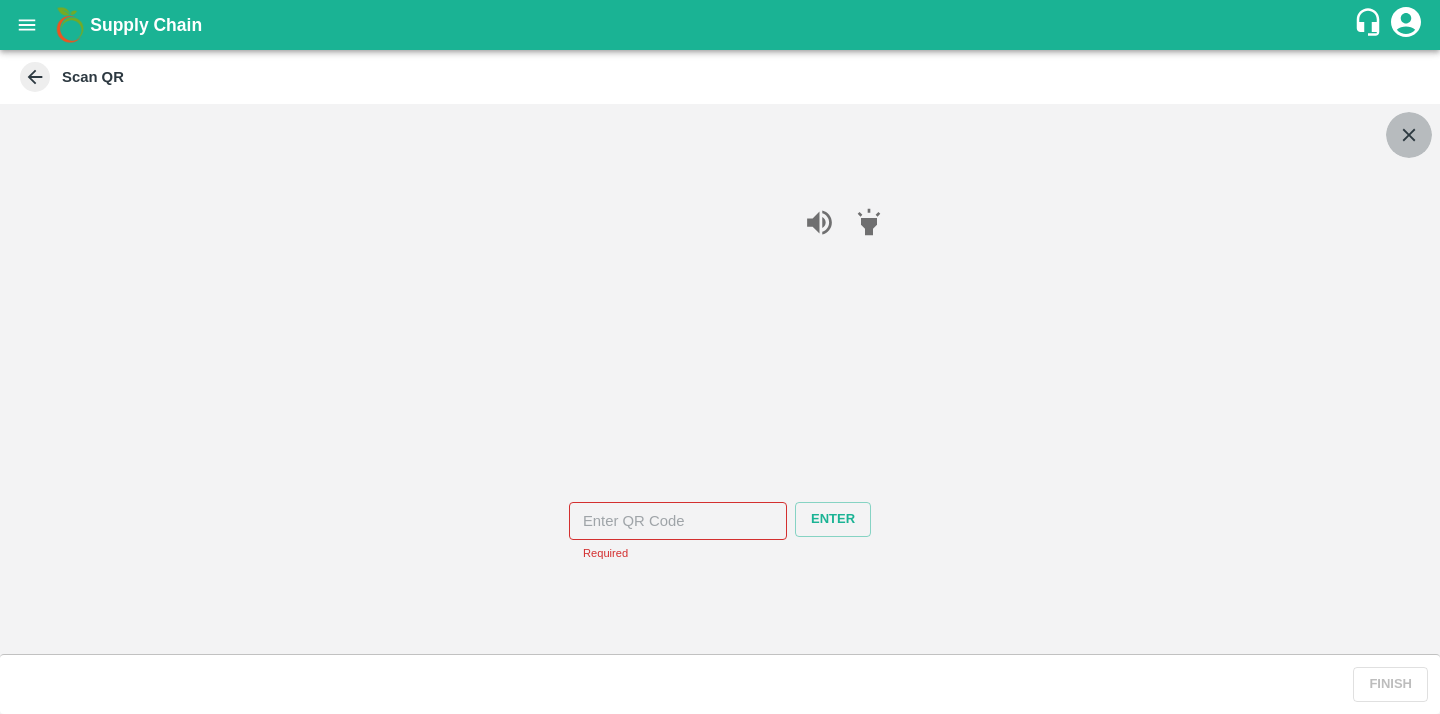 click 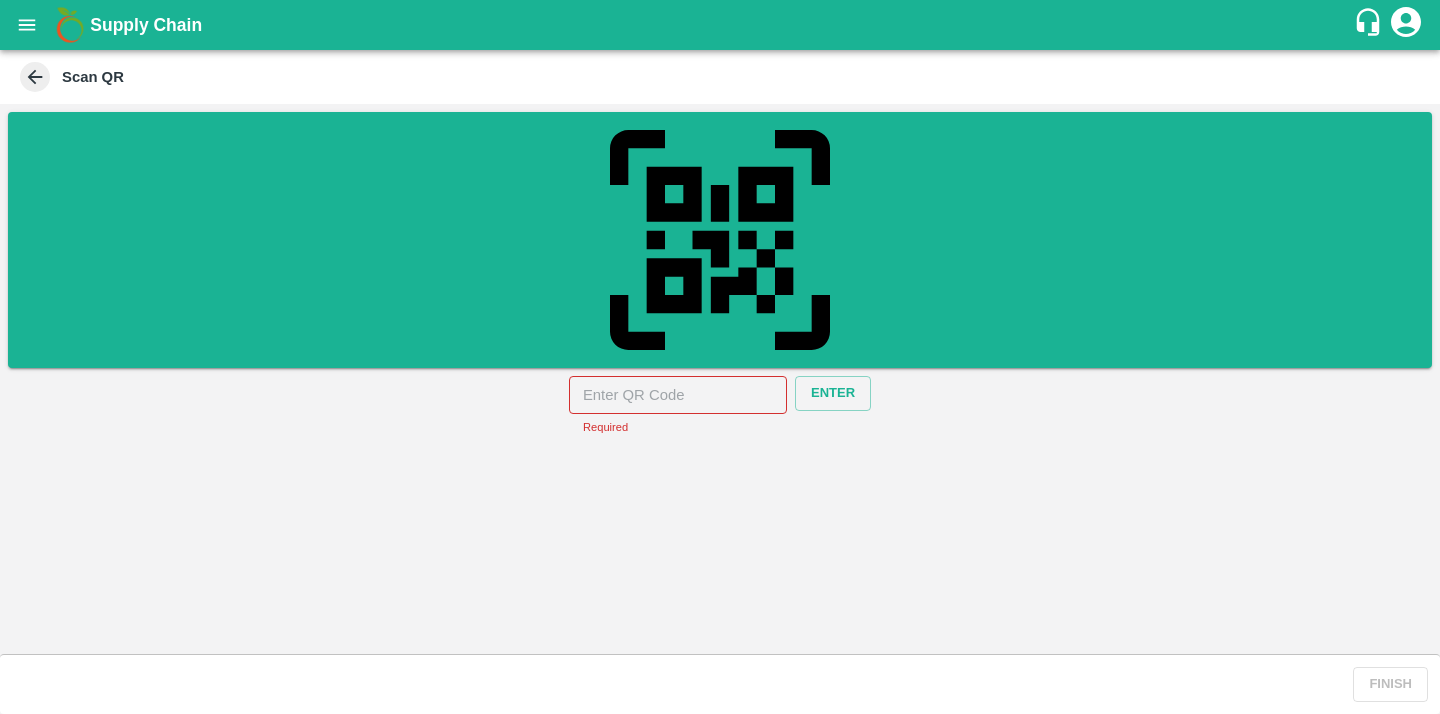 click at bounding box center (678, 395) 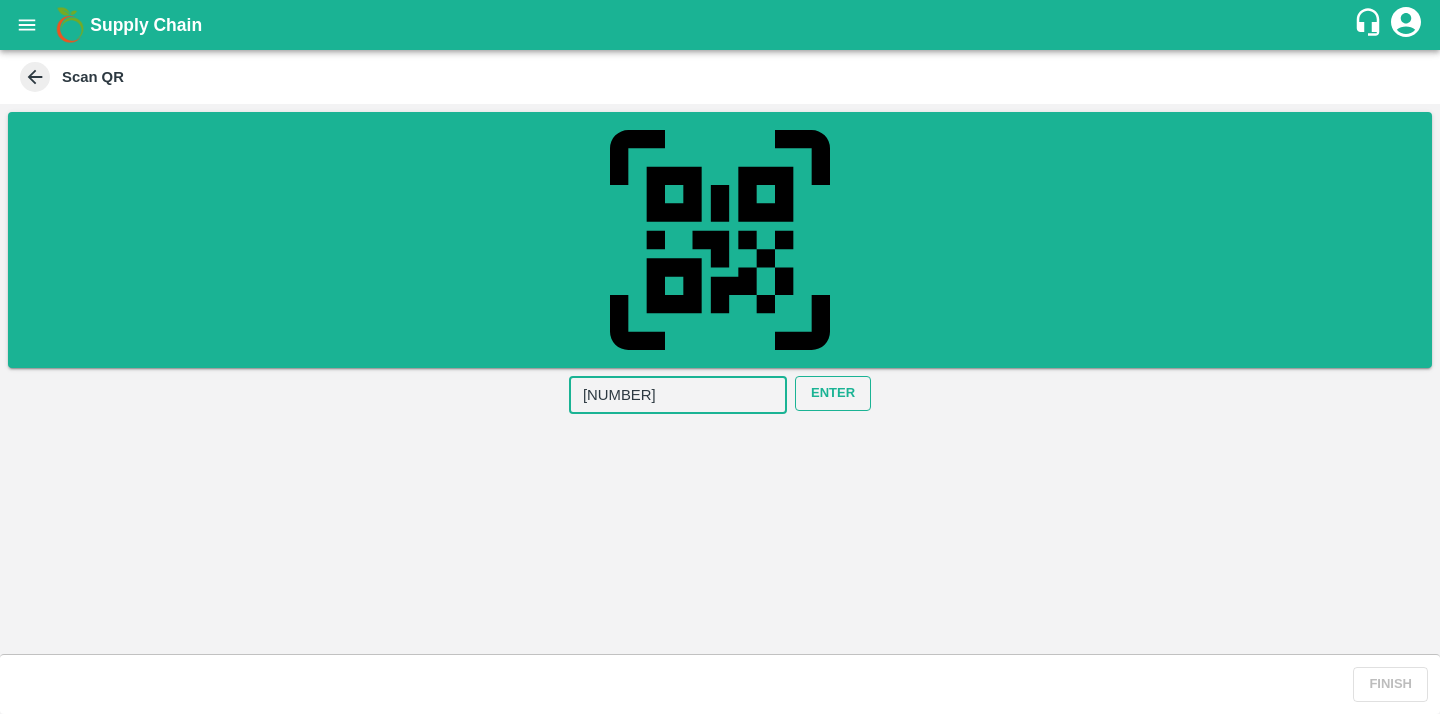 type on "[NUMBER]" 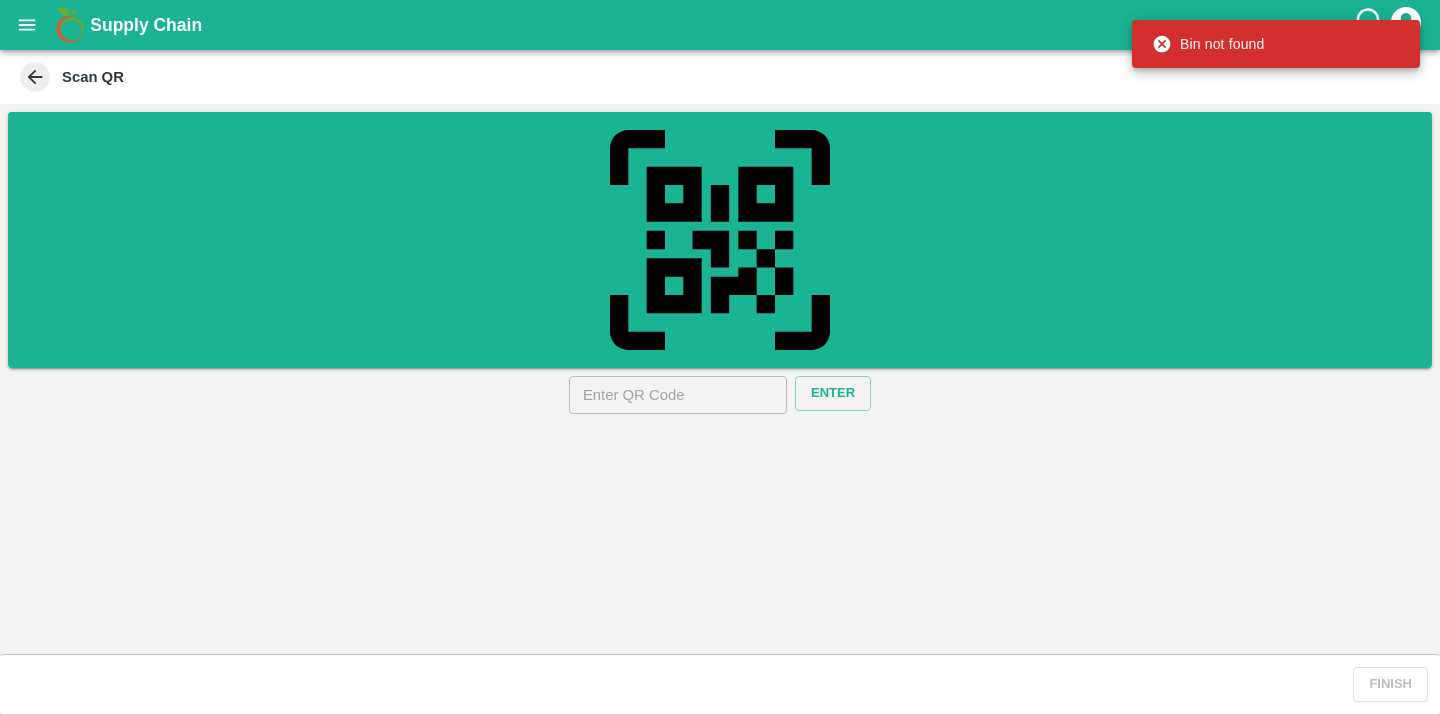 type 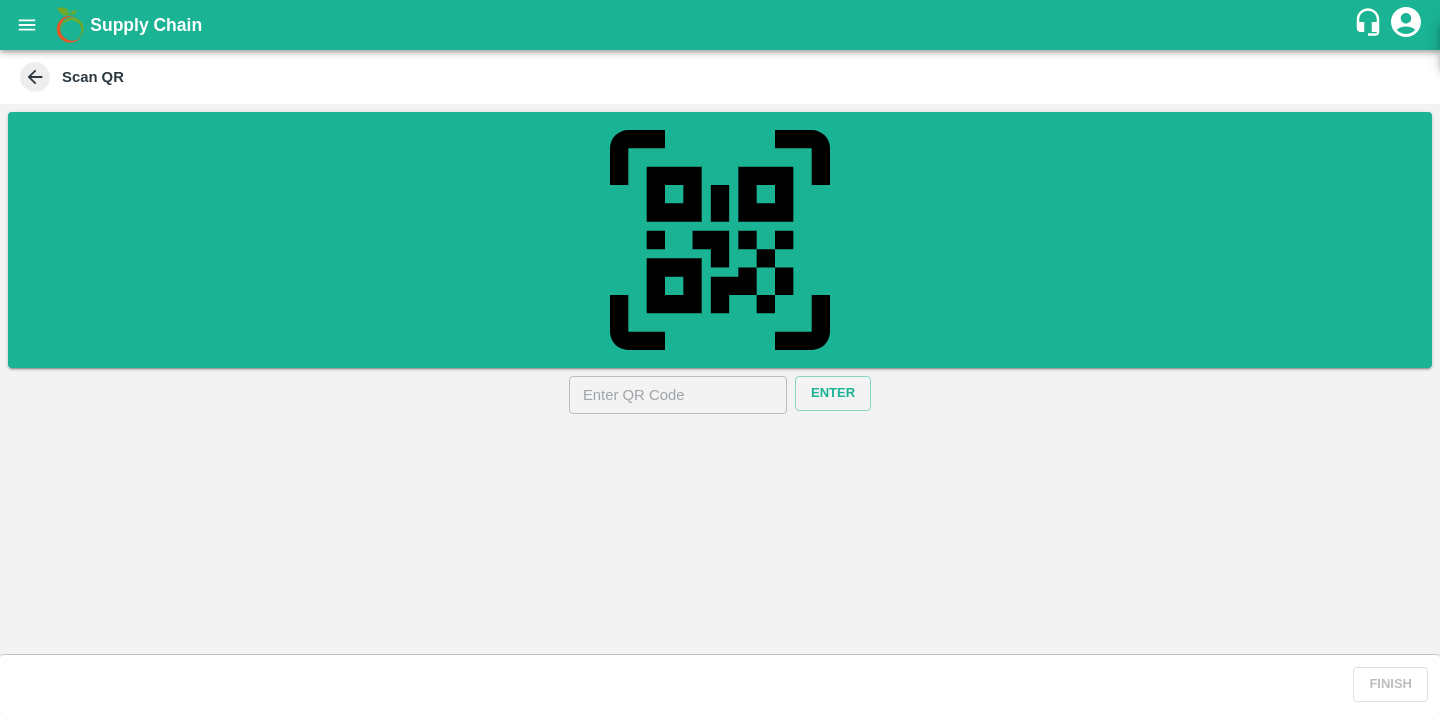click 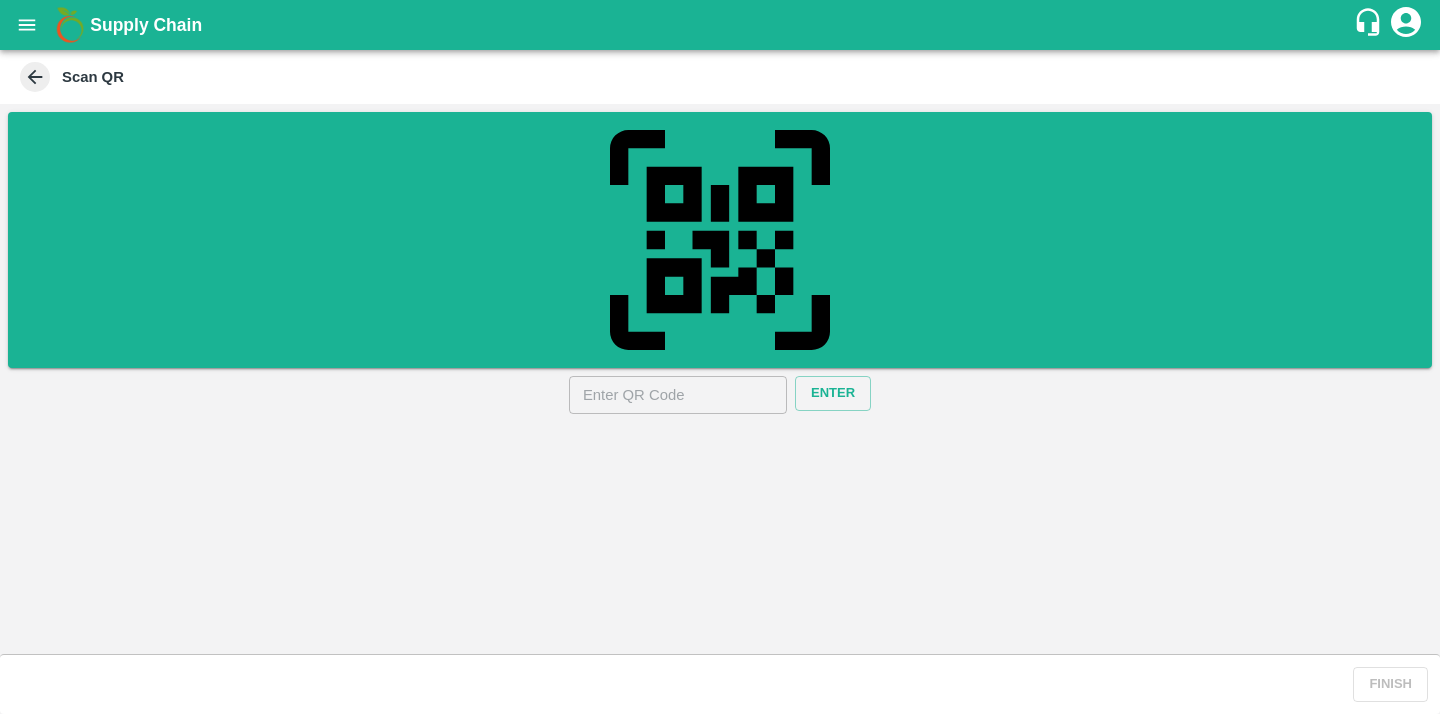click 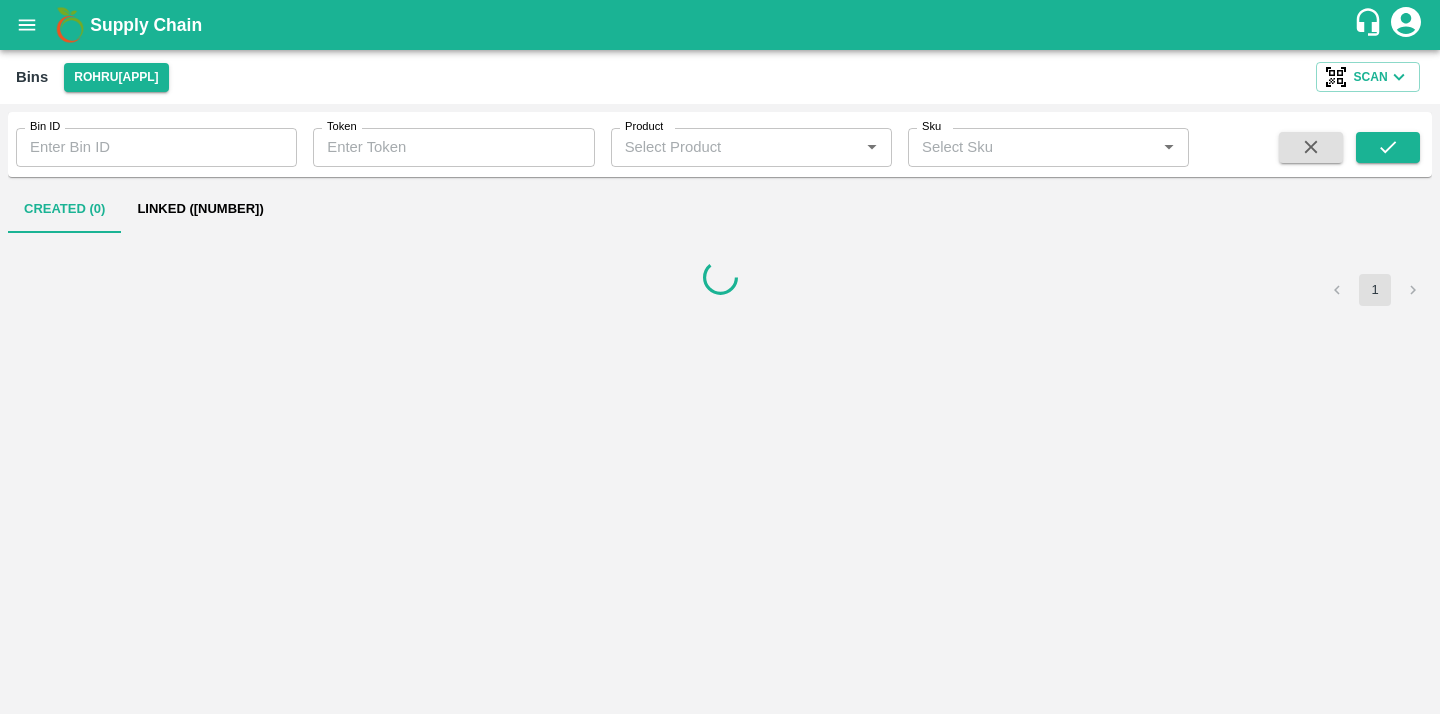 click on "Linked ([NUMBER])" at bounding box center [200, 209] 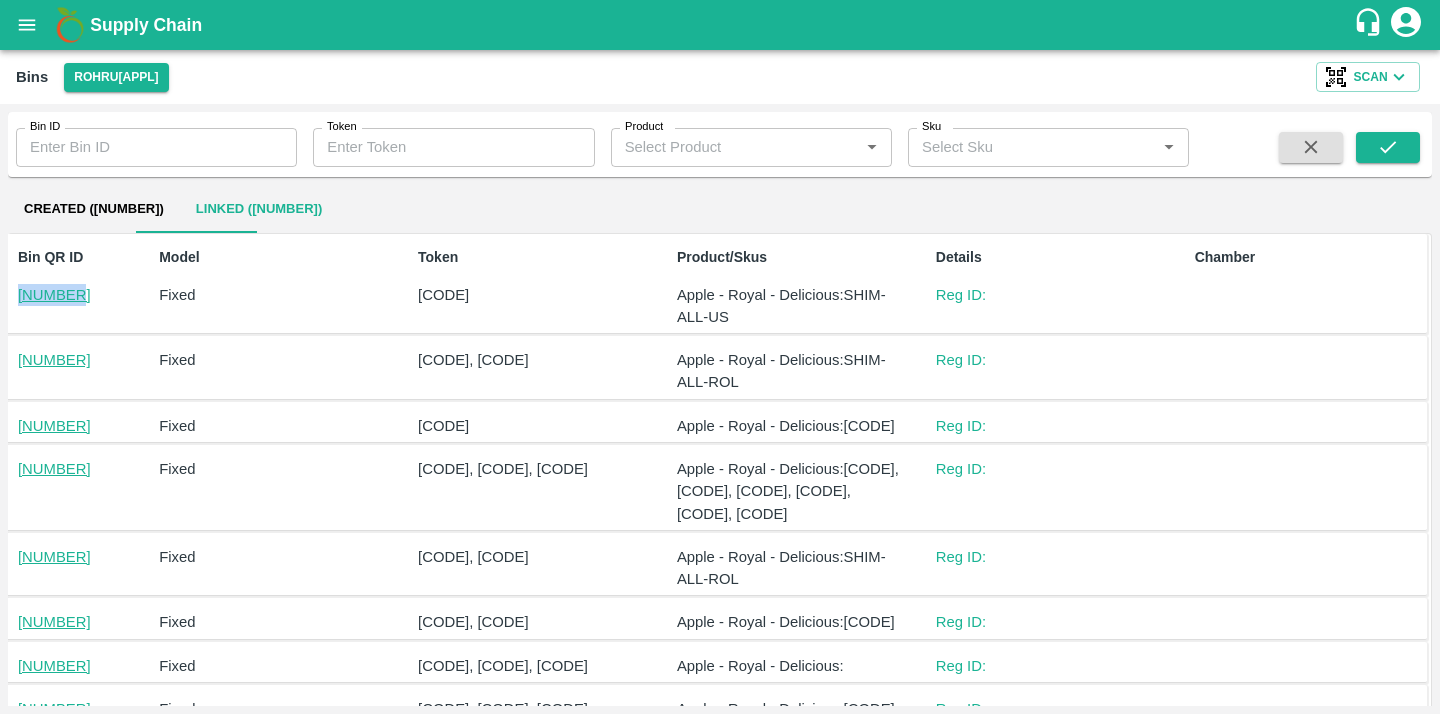 drag, startPoint x: 99, startPoint y: 293, endPoint x: 0, endPoint y: 293, distance: 99 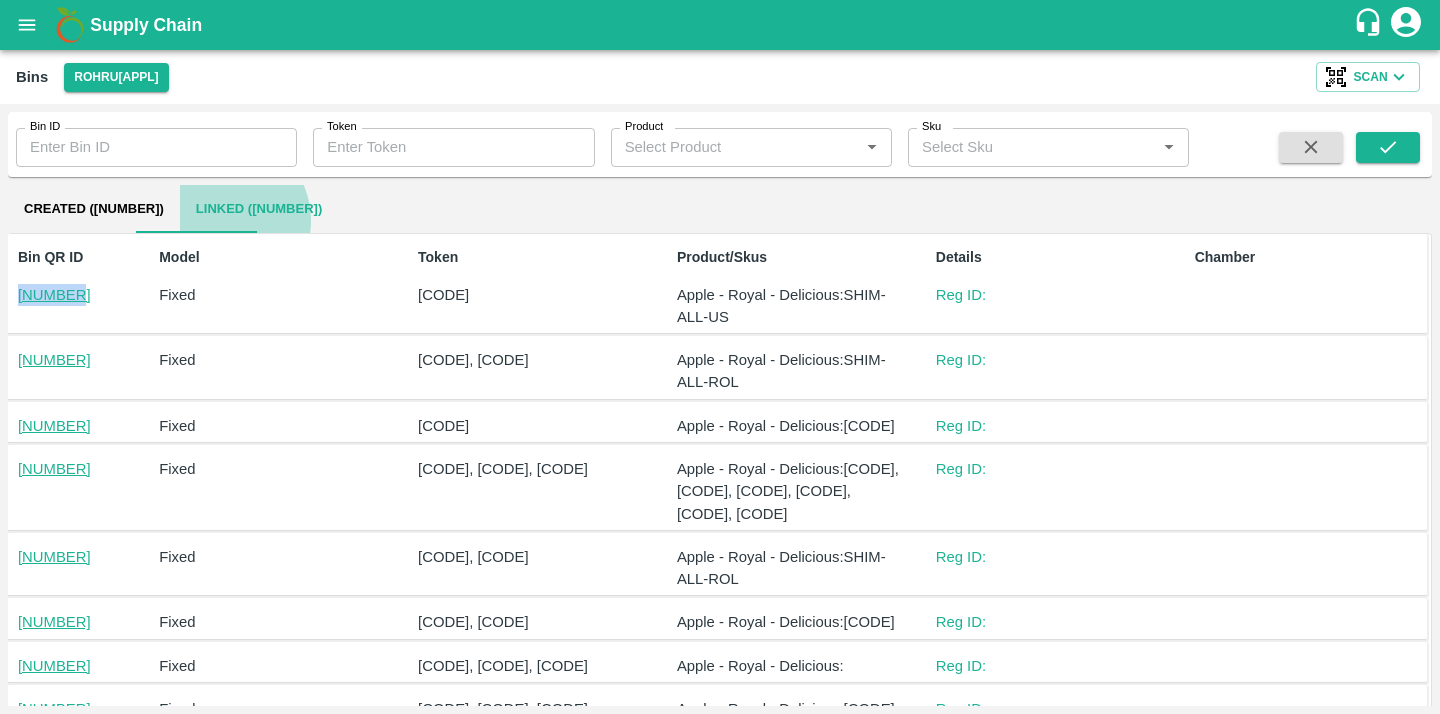 click on "Linked ([NUMBER])" at bounding box center (259, 209) 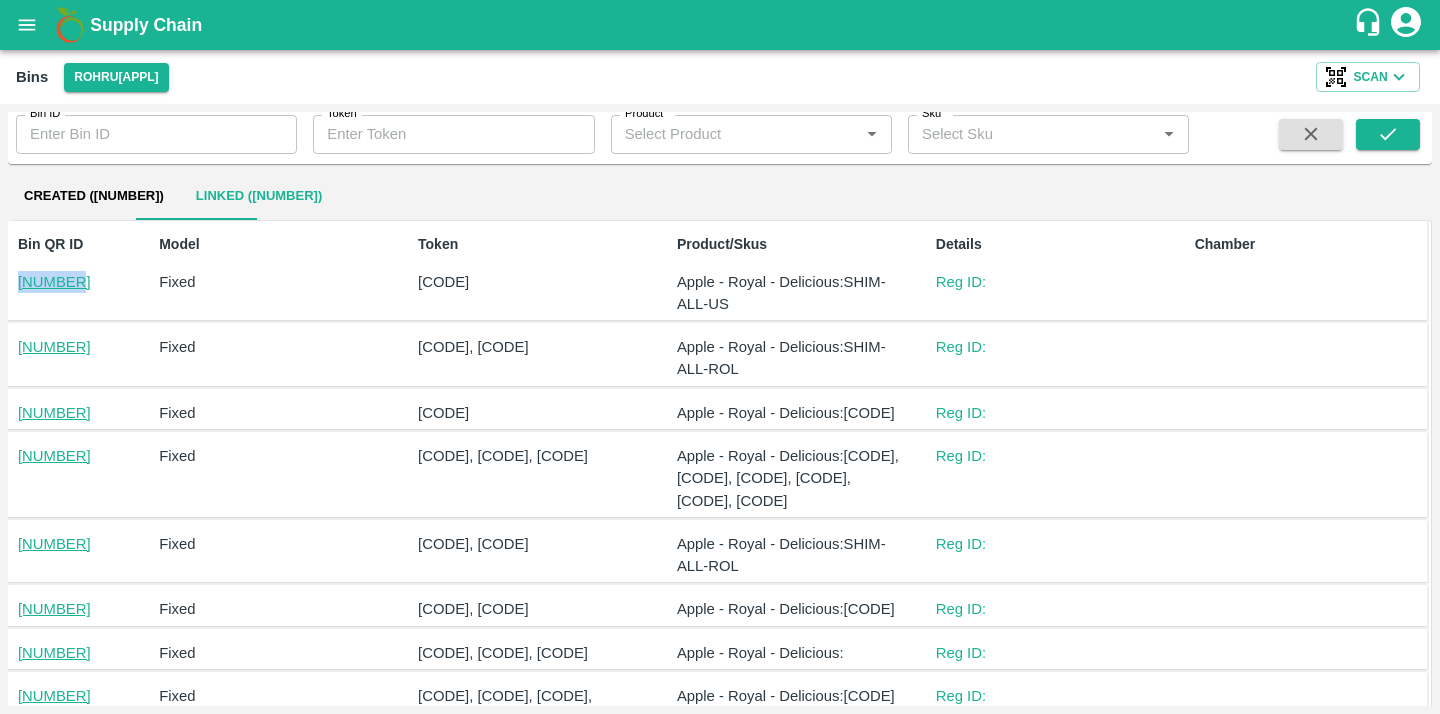 scroll, scrollTop: 0, scrollLeft: 0, axis: both 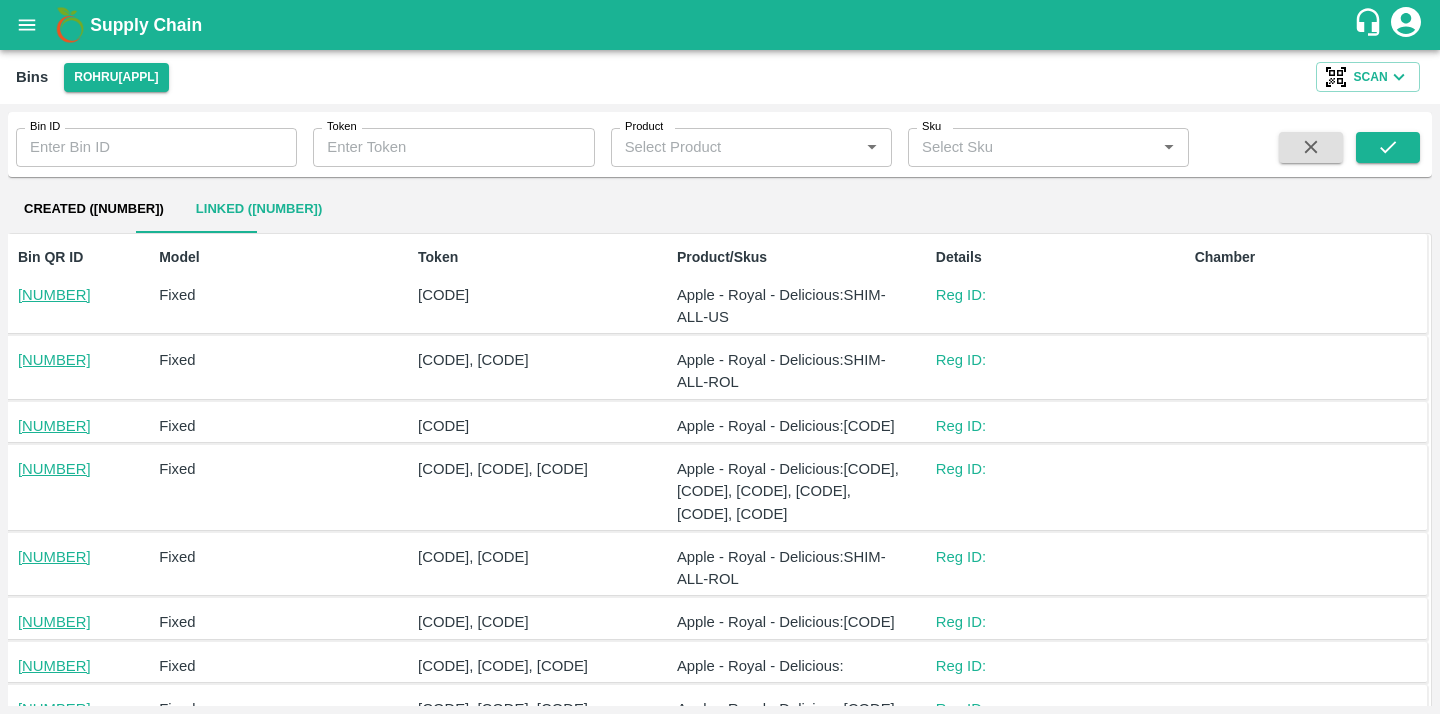 click on "Bin QR ID [NUMBER] Model Fixed Token [CODE] Product/Skus Apple - Royal - Delicious :  [CODE] Details Reg ID:  Chamber" at bounding box center [716, 284] 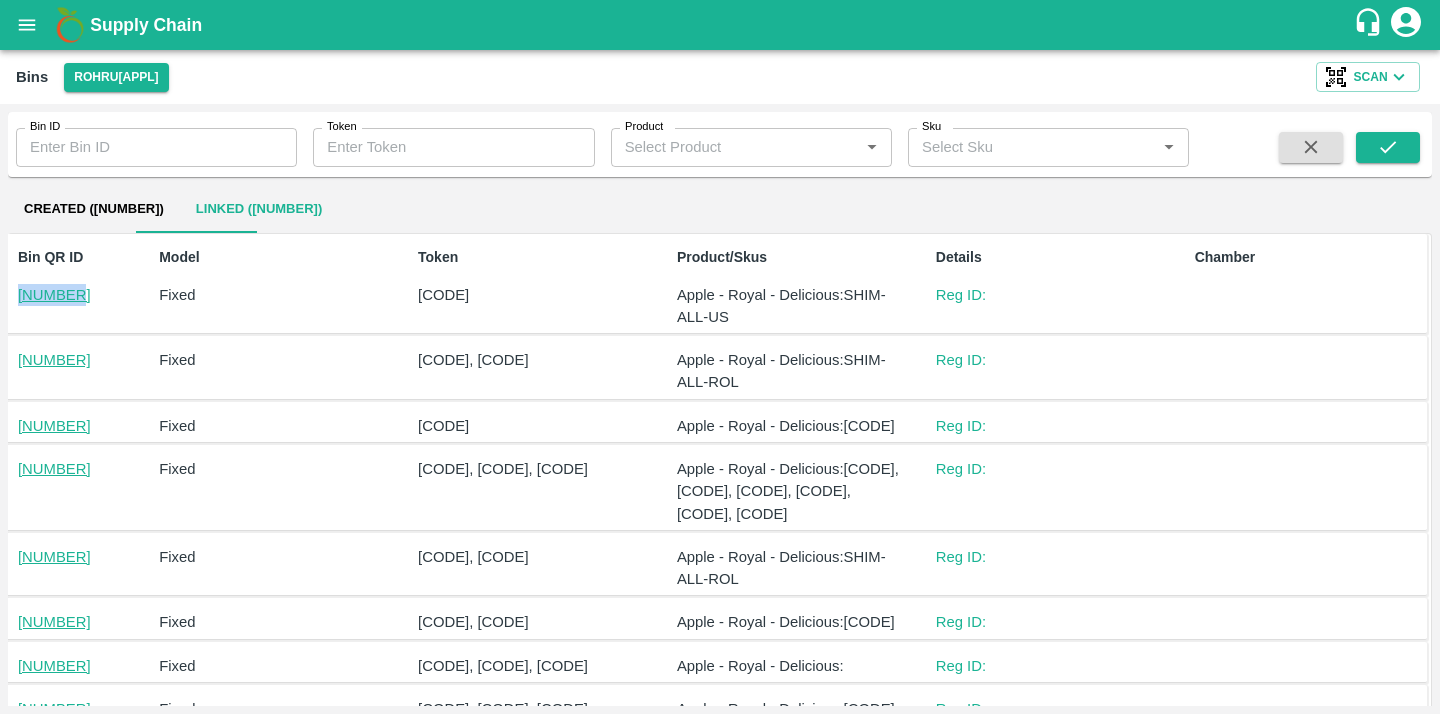 drag, startPoint x: 91, startPoint y: 291, endPoint x: 9, endPoint y: 292, distance: 82.006096 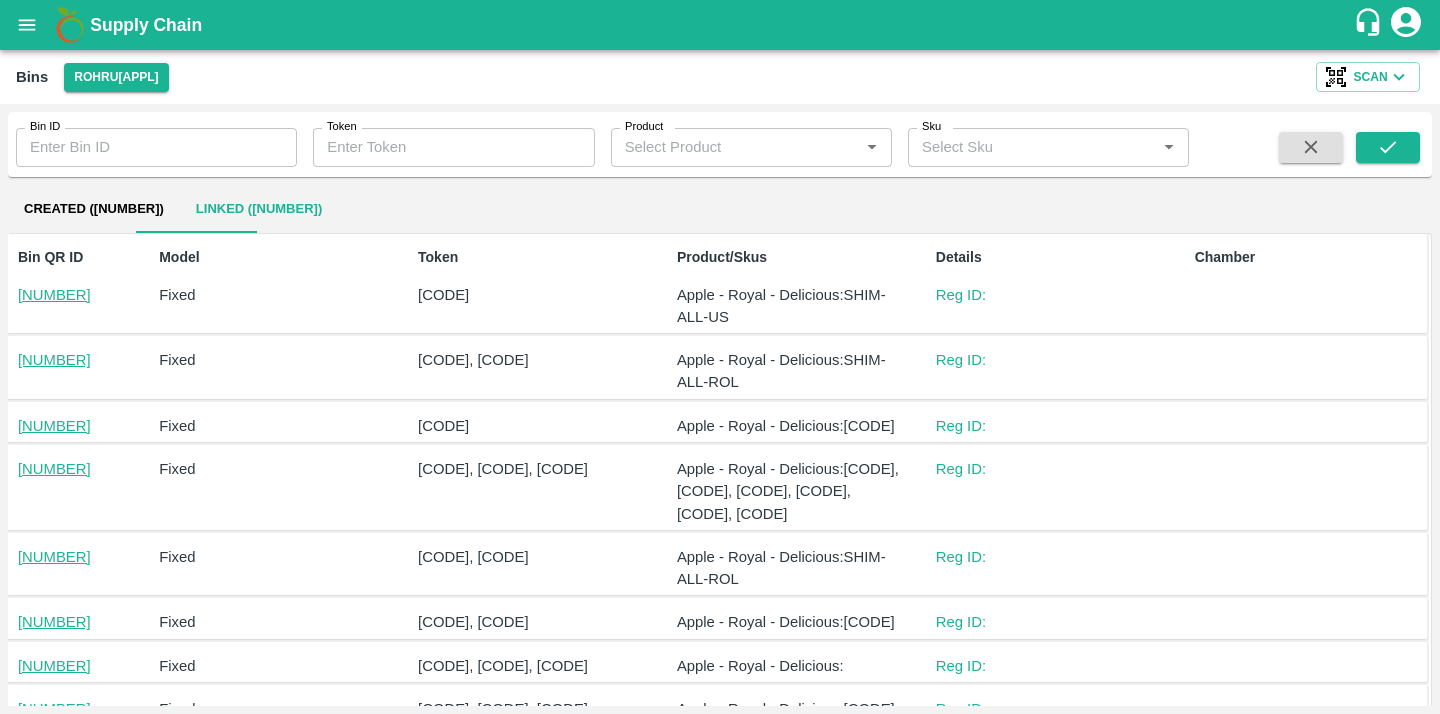 click on "Fixed" at bounding box center (272, 360) 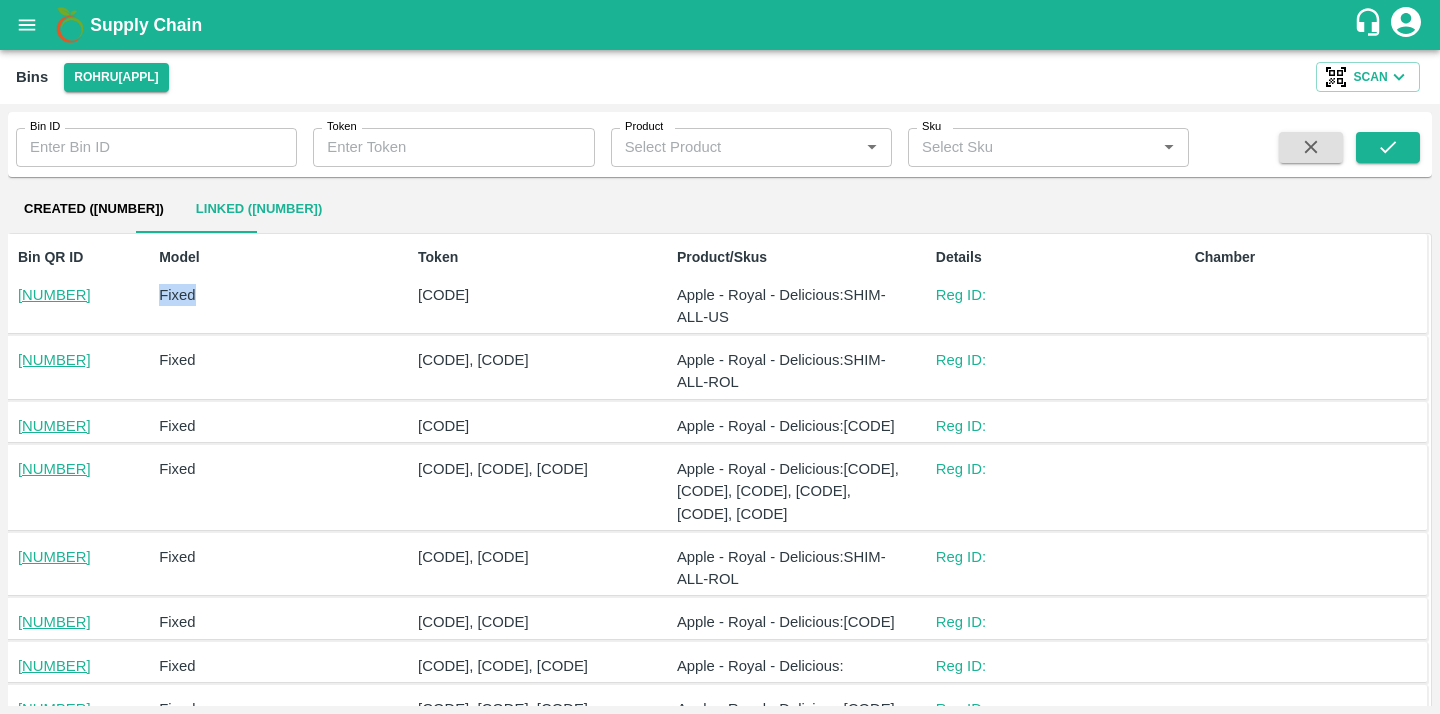 click on "Fixed" at bounding box center [272, 295] 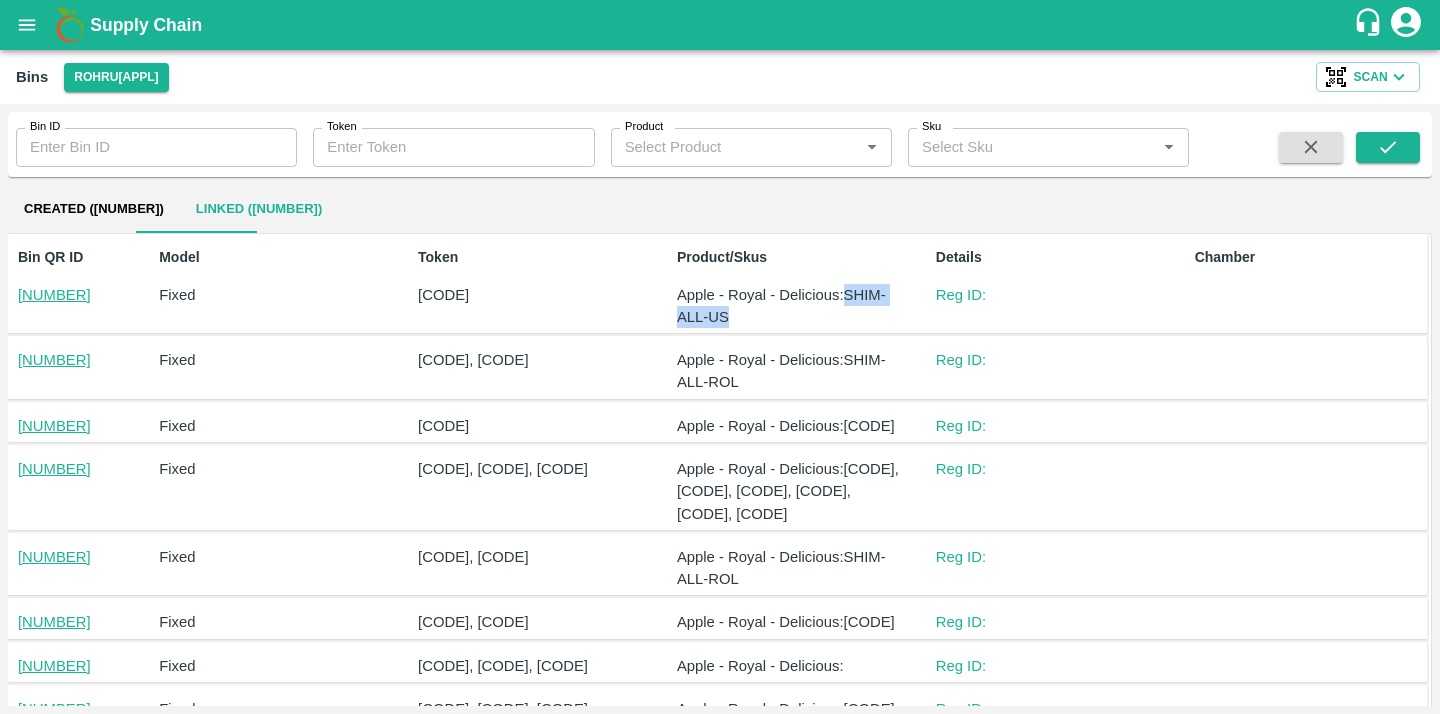 drag, startPoint x: 848, startPoint y: 295, endPoint x: 858, endPoint y: 319, distance: 26 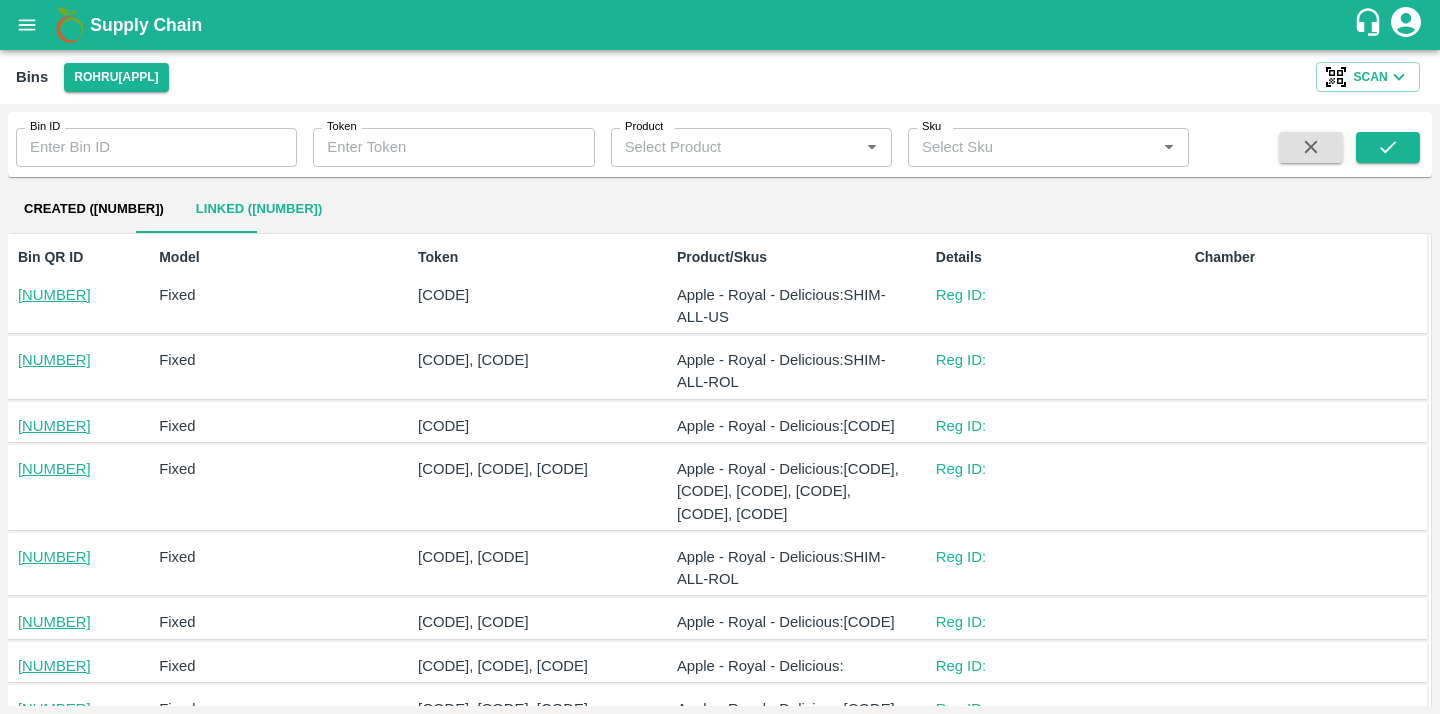 click on "Apple - Royal - Delicious :  [CODE]" at bounding box center [790, 426] 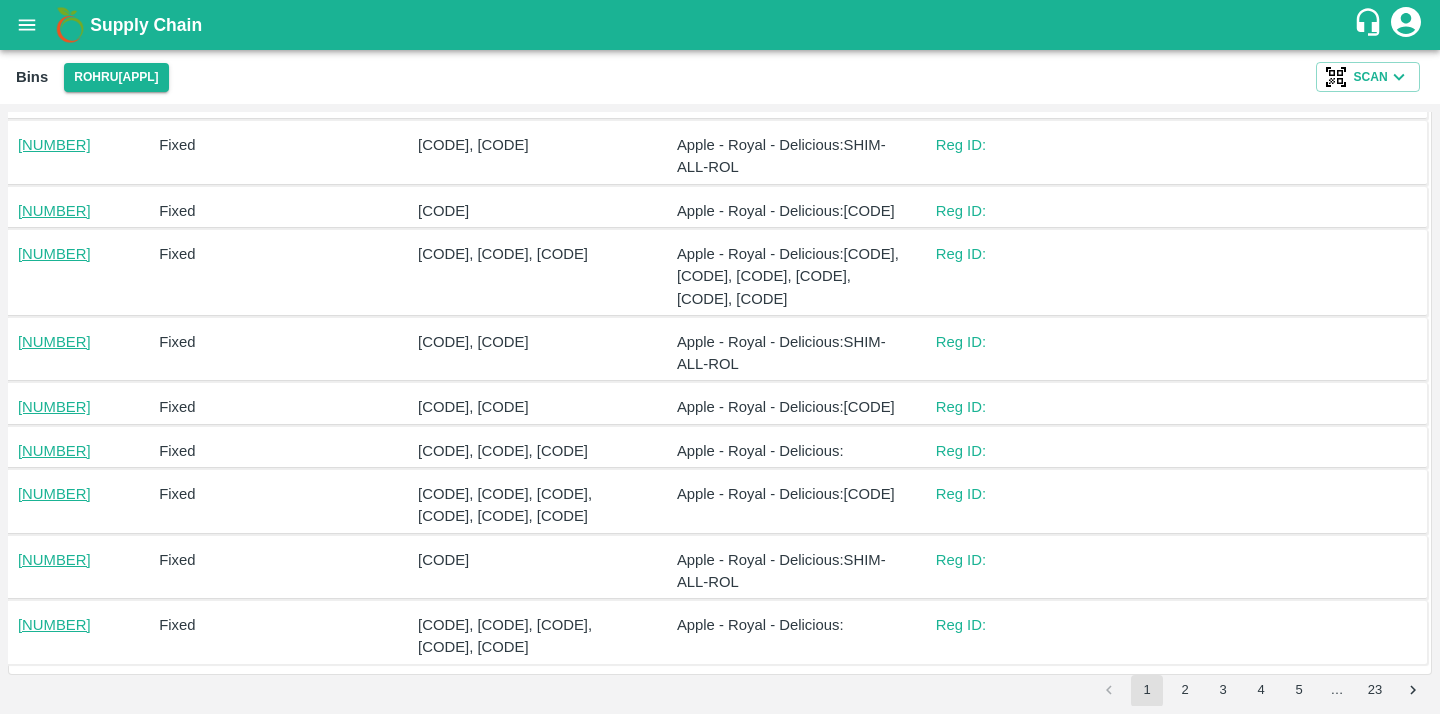 scroll, scrollTop: 0, scrollLeft: 0, axis: both 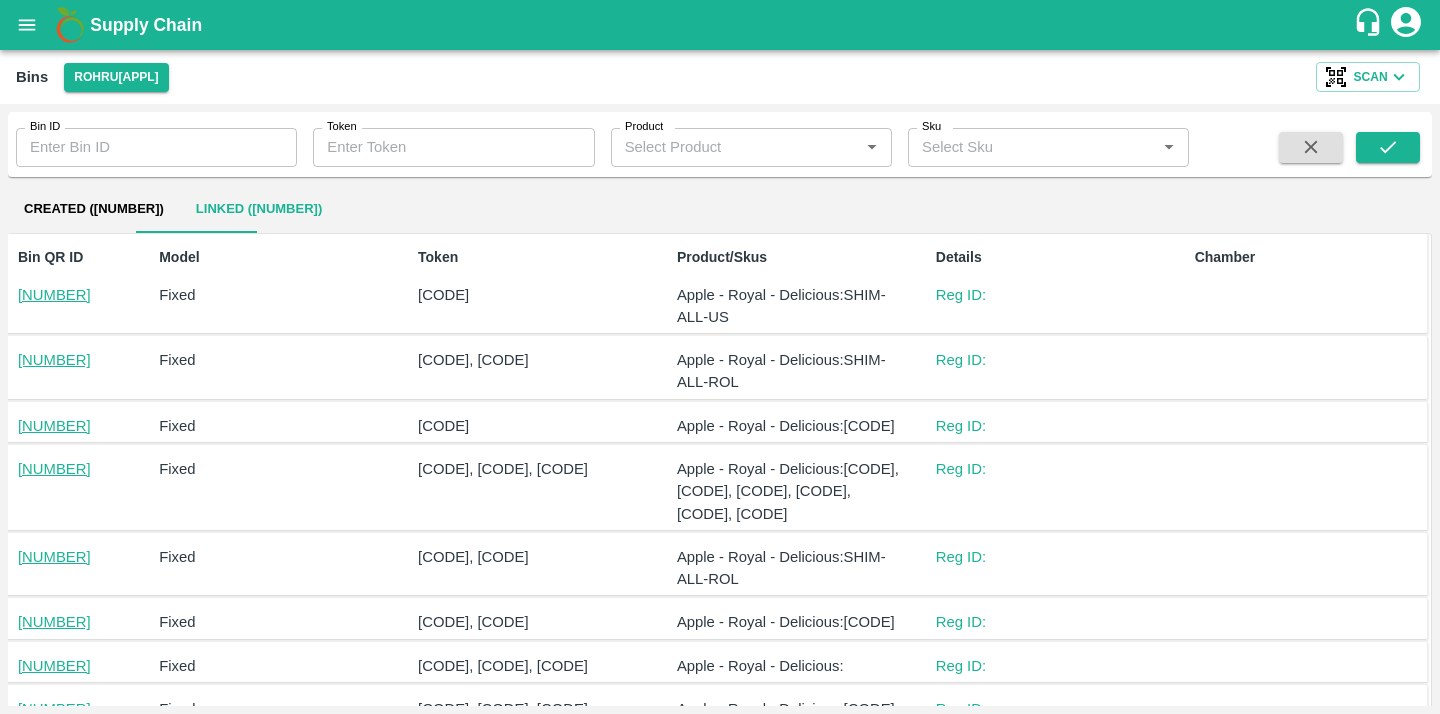 click on "Bin QR ID [NUMBER]" at bounding box center (69, 284) 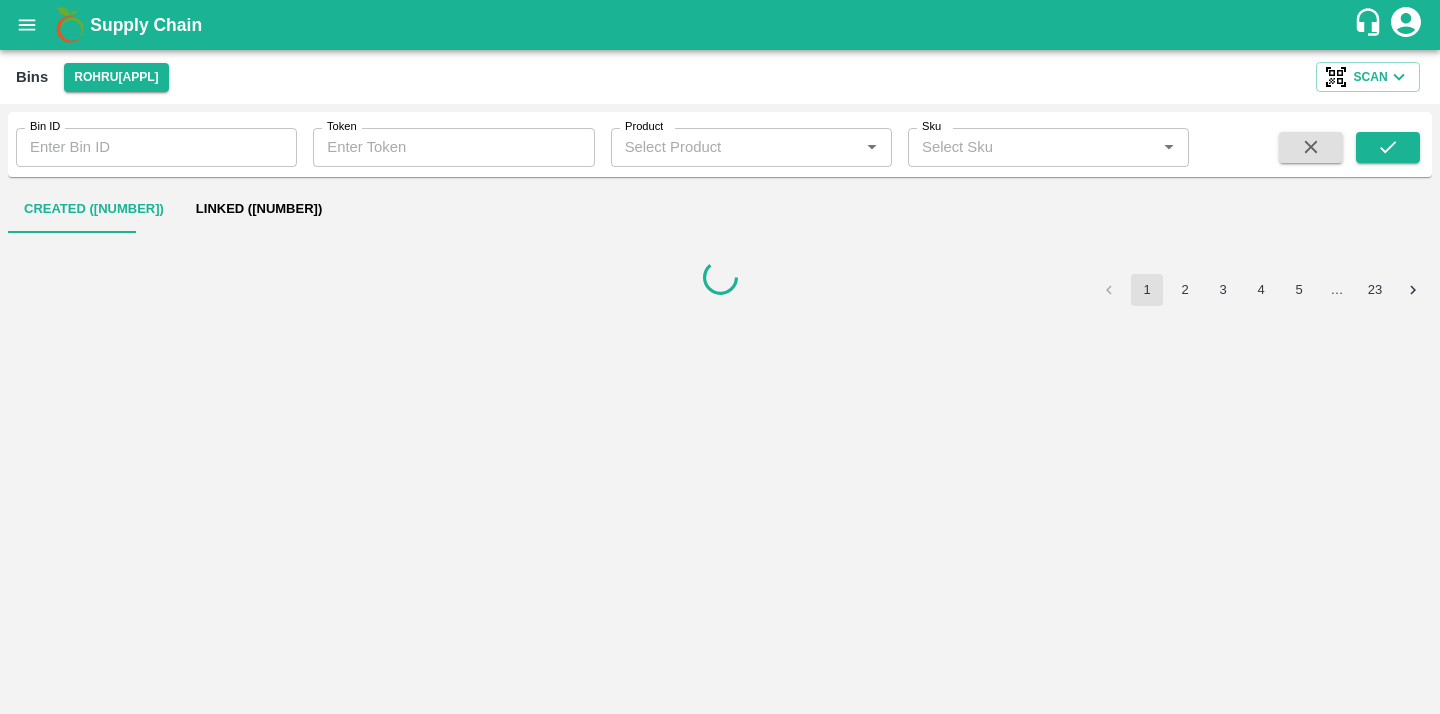 type 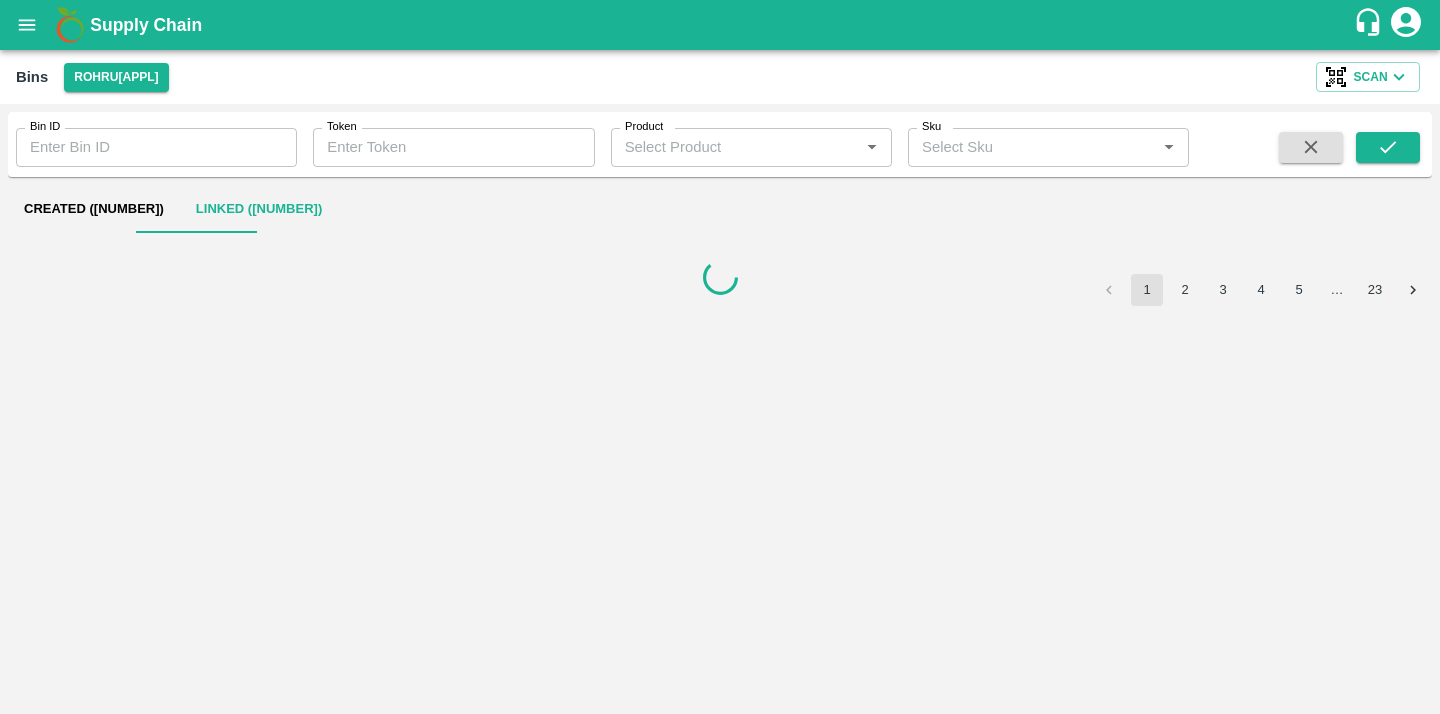 type 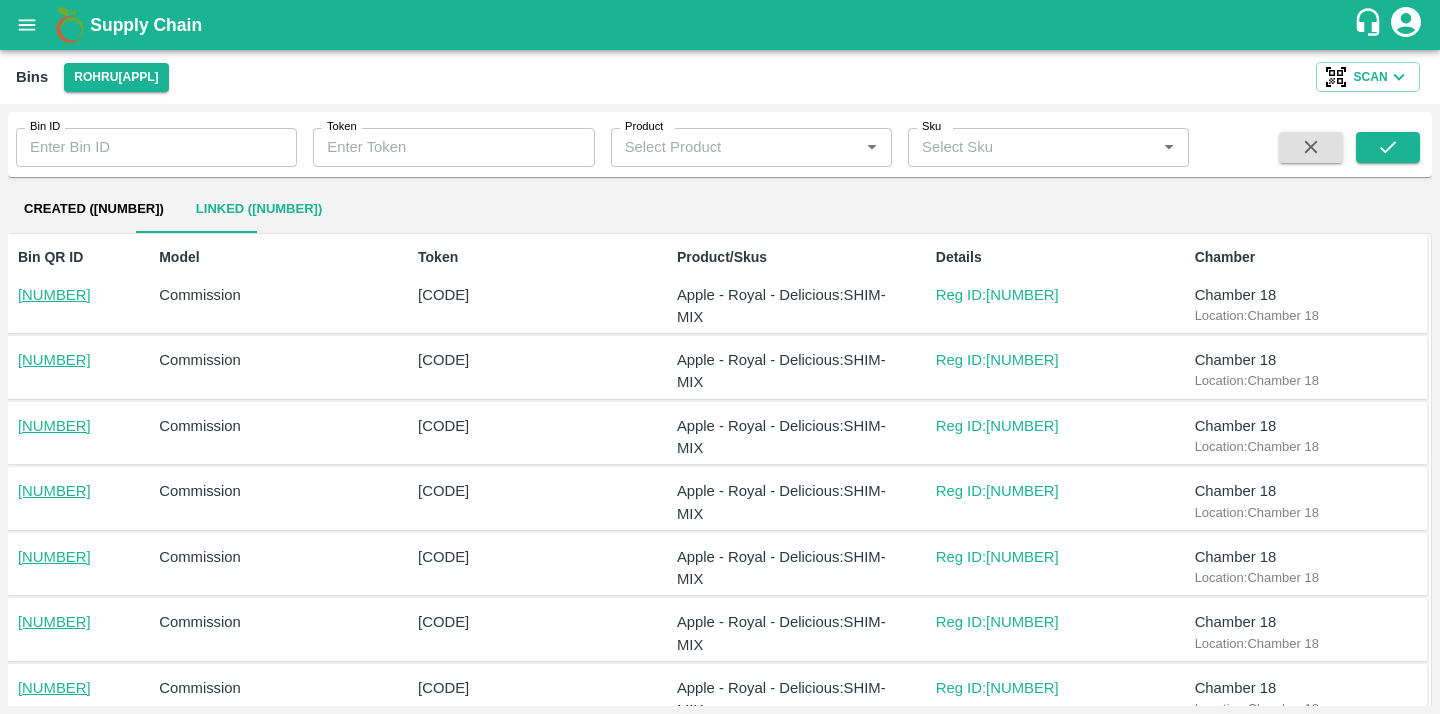 scroll, scrollTop: 69, scrollLeft: 0, axis: vertical 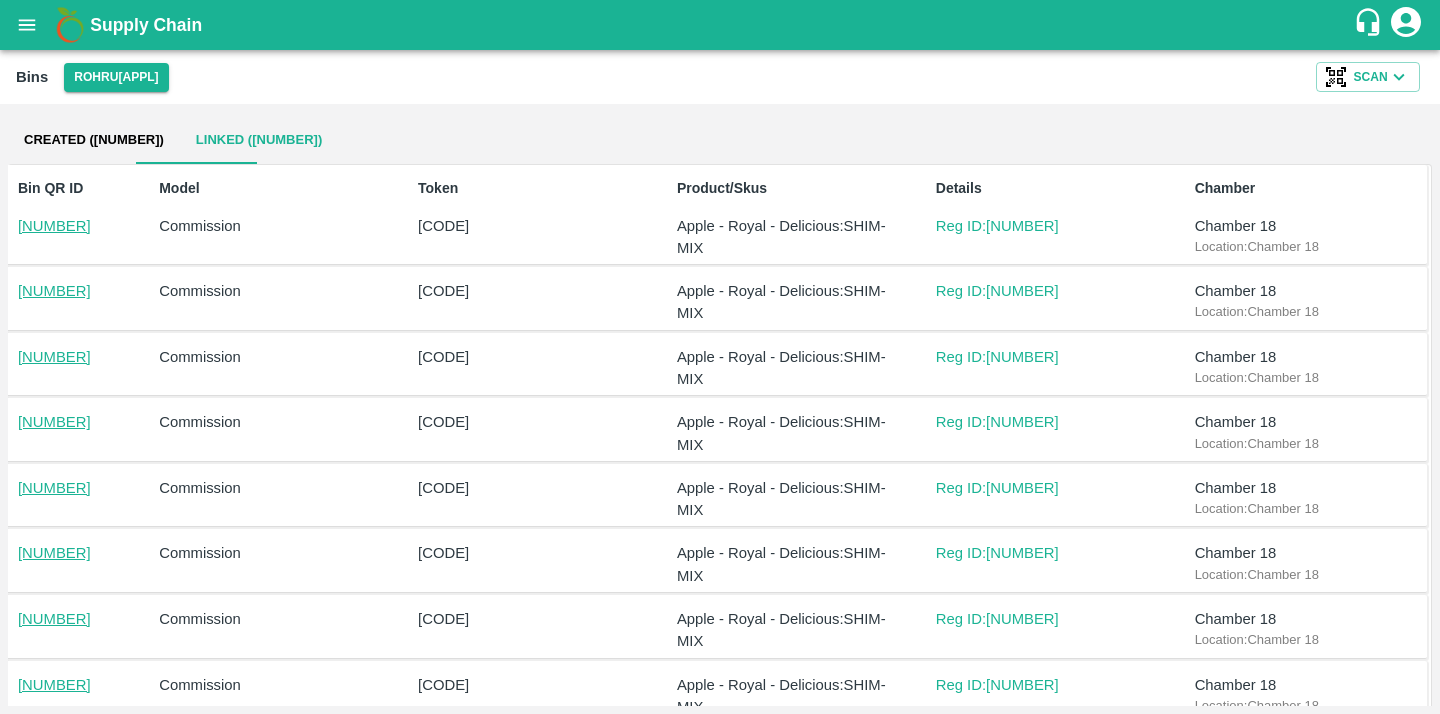 drag, startPoint x: 517, startPoint y: 554, endPoint x: 361, endPoint y: 550, distance: 156.05127 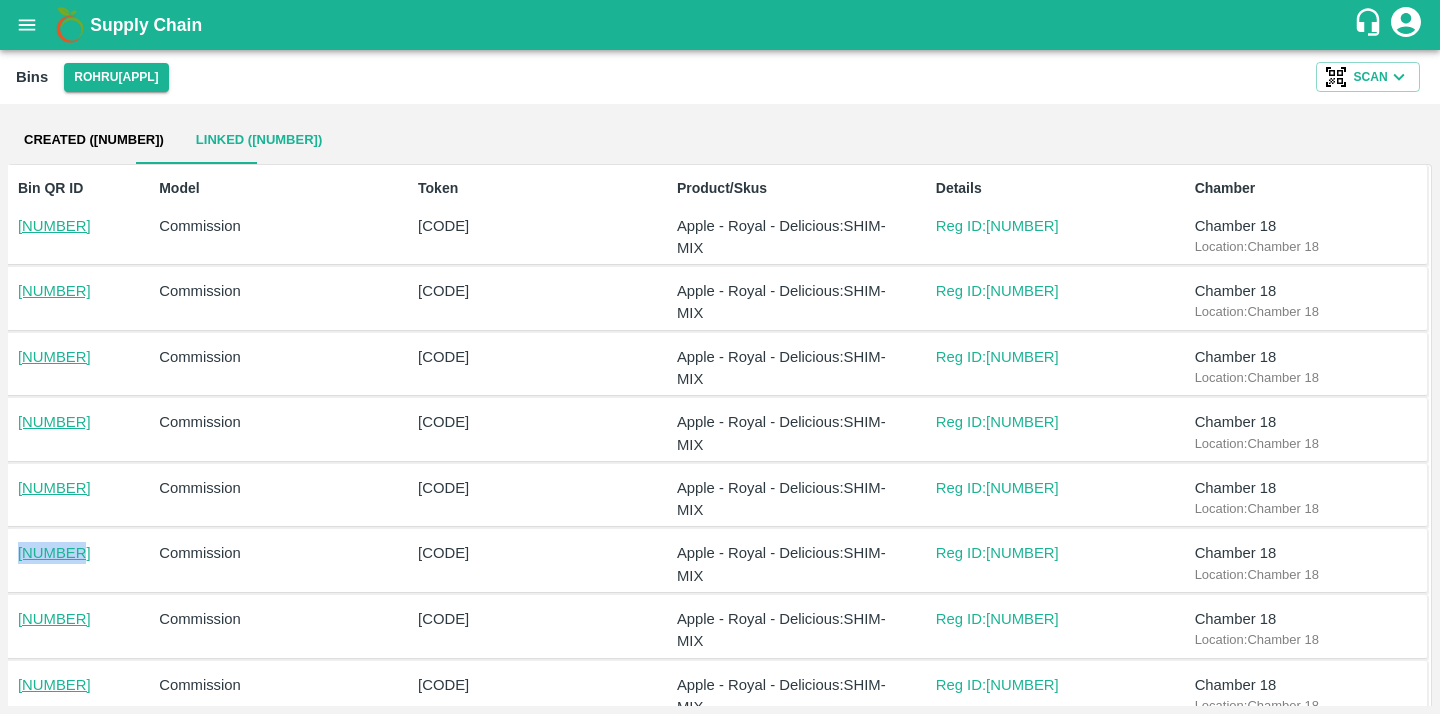 drag, startPoint x: 85, startPoint y: 560, endPoint x: 9, endPoint y: 551, distance: 76.53104 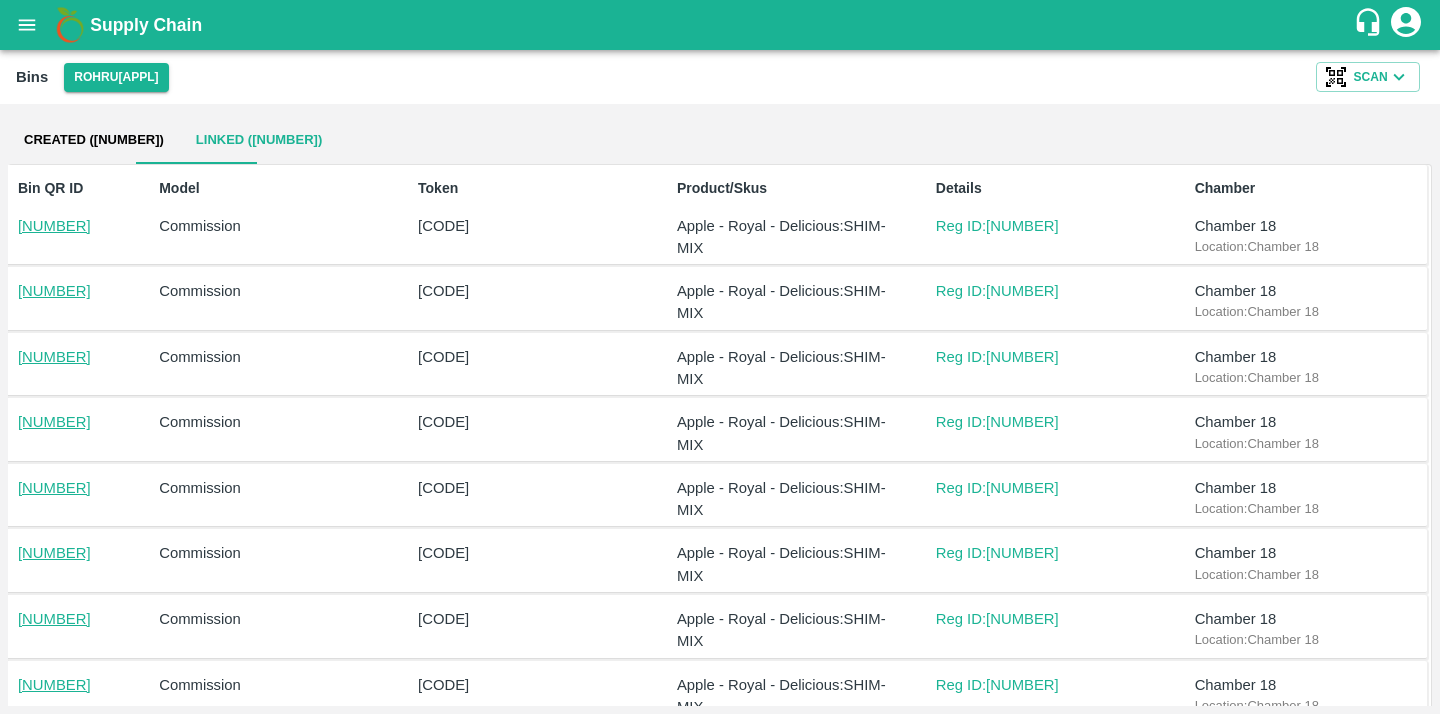 click on "[CODE]" at bounding box center (527, 364) 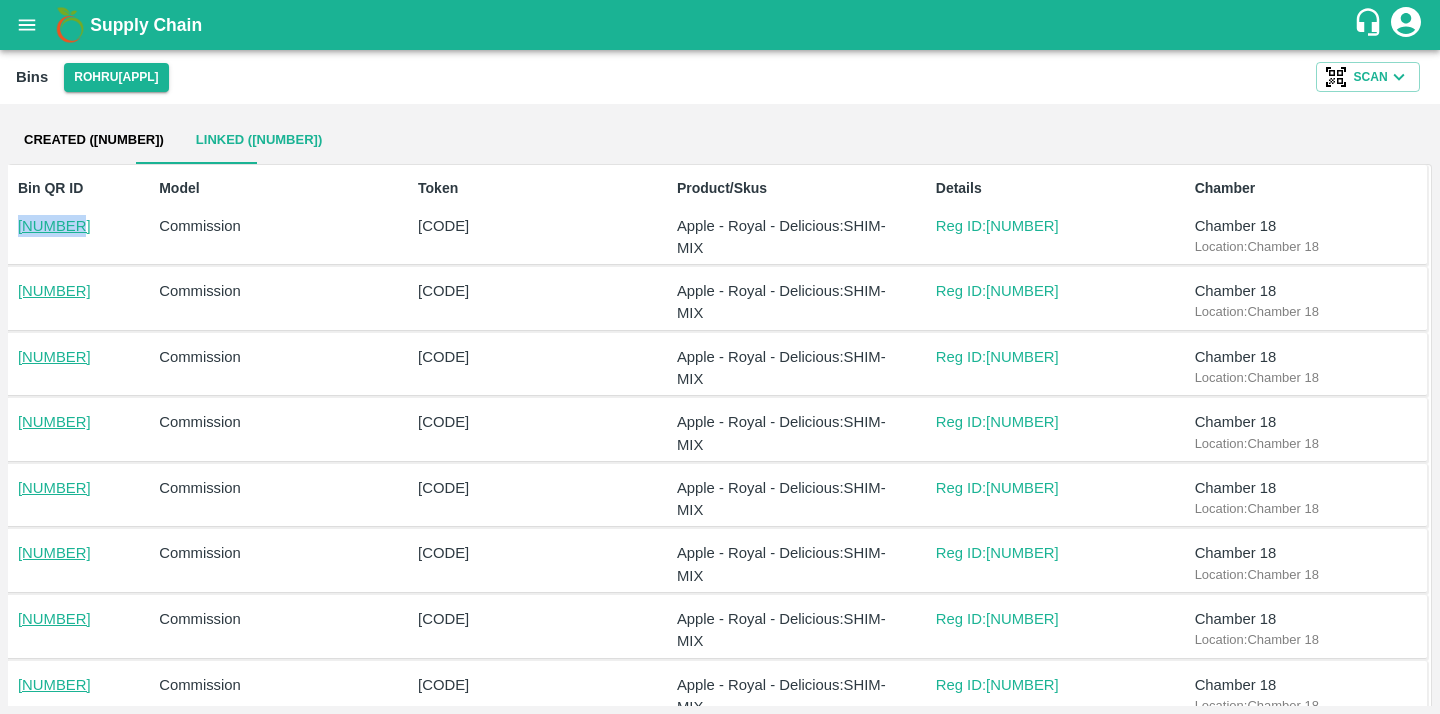 drag, startPoint x: 99, startPoint y: 232, endPoint x: 8, endPoint y: 231, distance: 91.00549 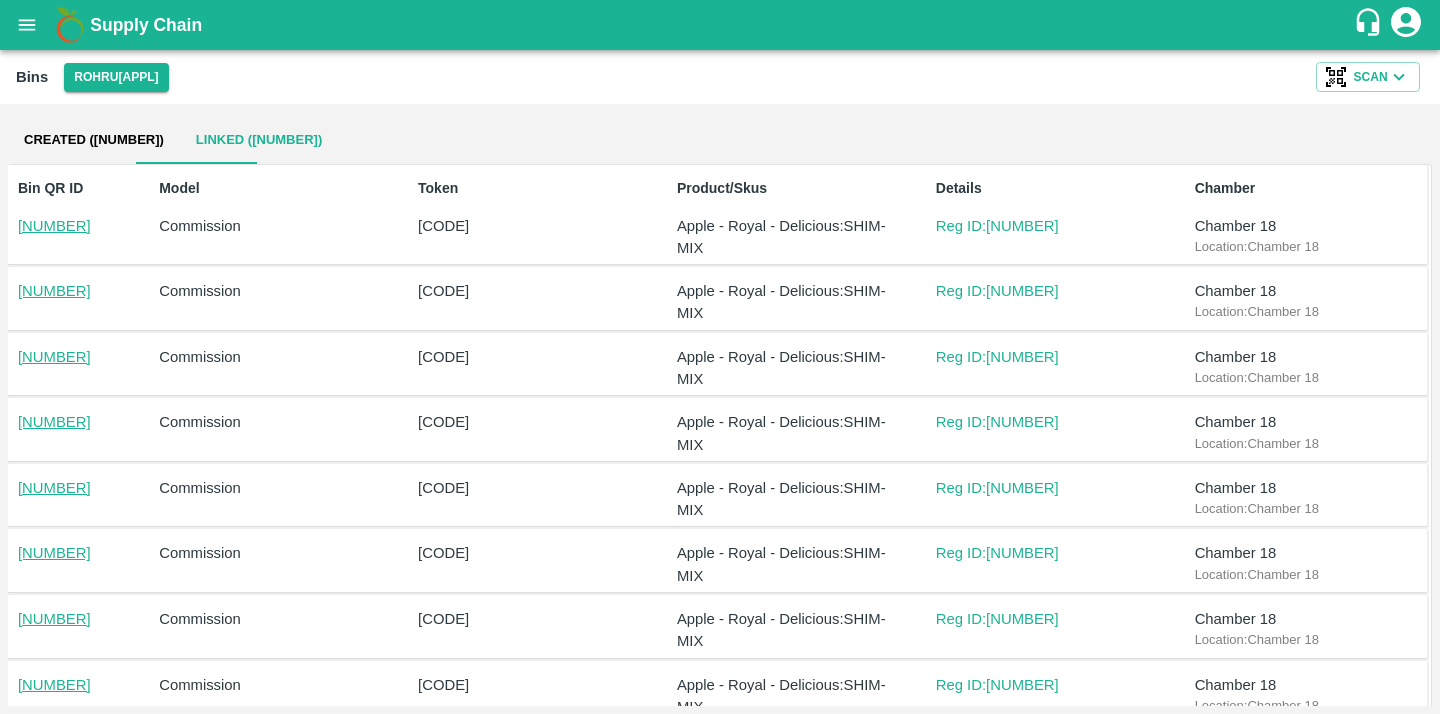 click on "[NUMBER]" at bounding box center (73, 291) 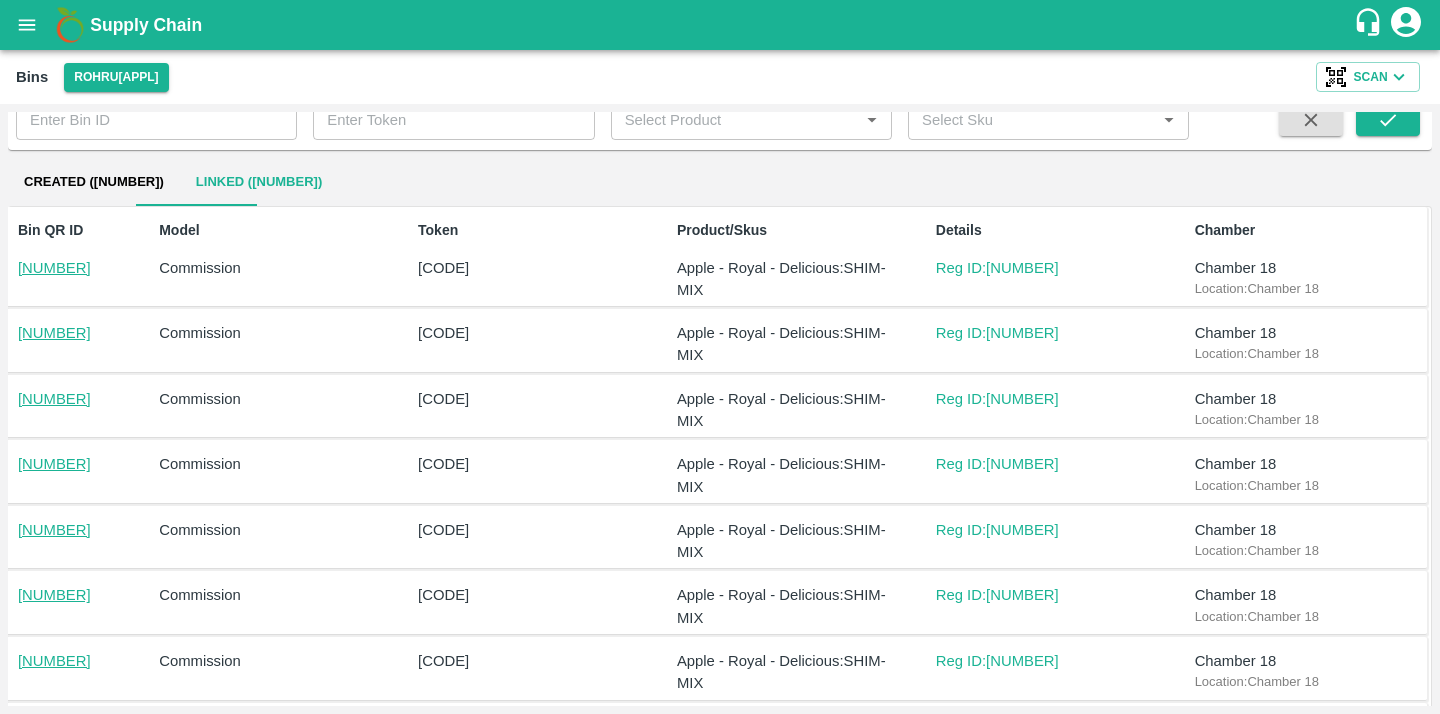scroll, scrollTop: 28, scrollLeft: 0, axis: vertical 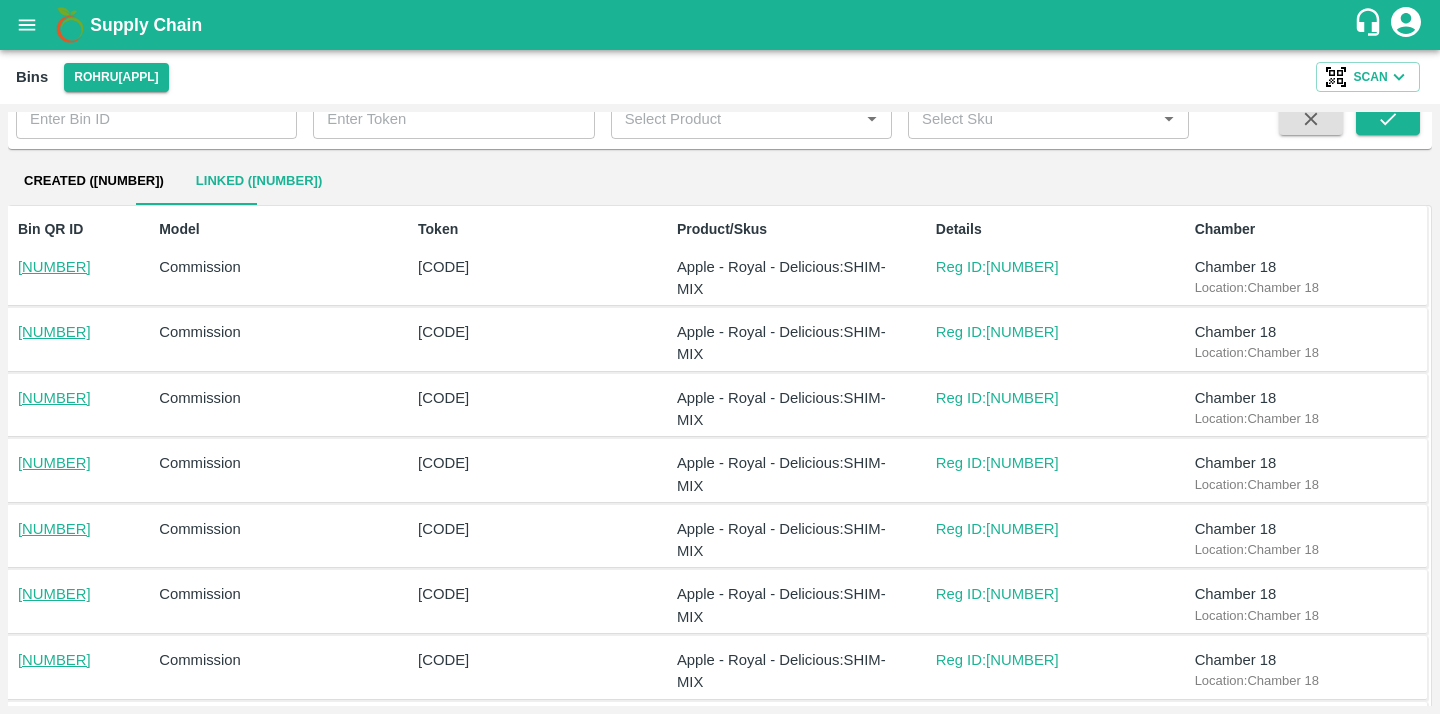 drag, startPoint x: 518, startPoint y: 399, endPoint x: 374, endPoint y: 399, distance: 144 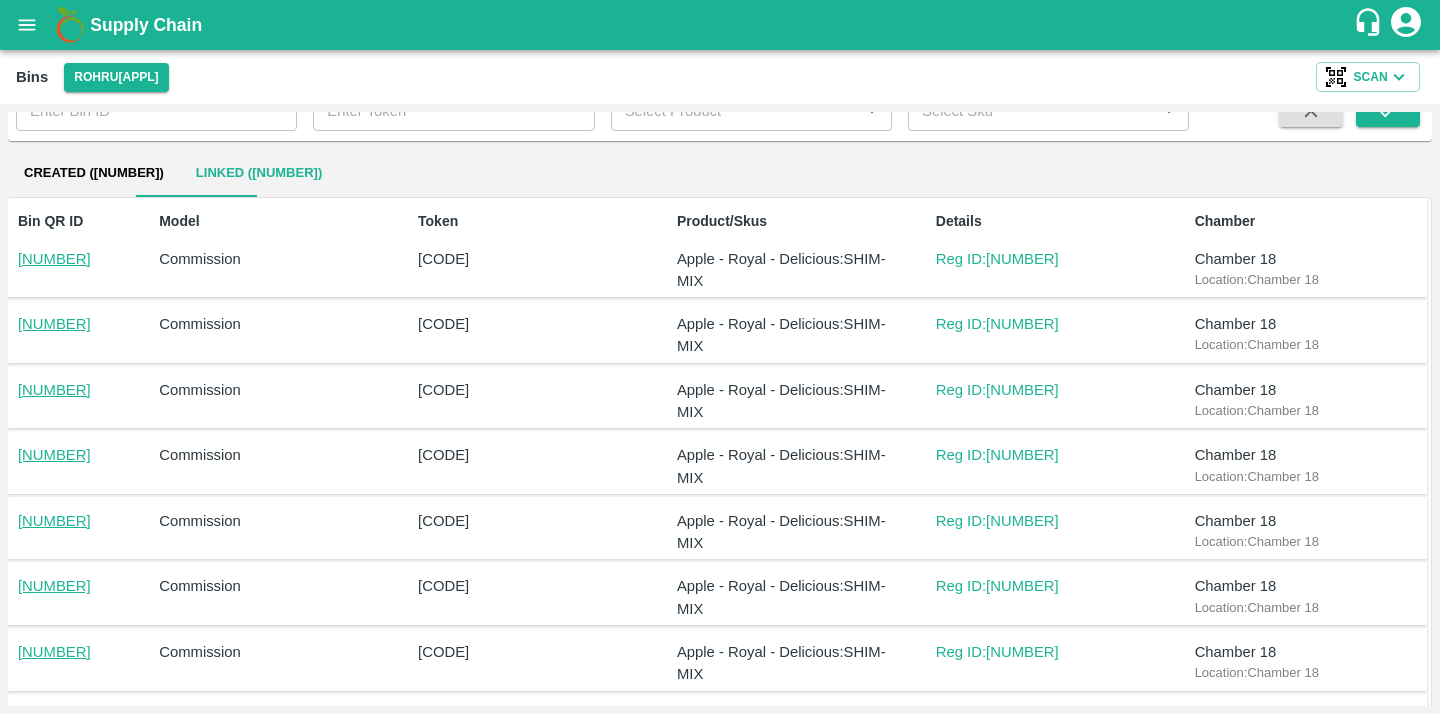 scroll, scrollTop: 21, scrollLeft: 0, axis: vertical 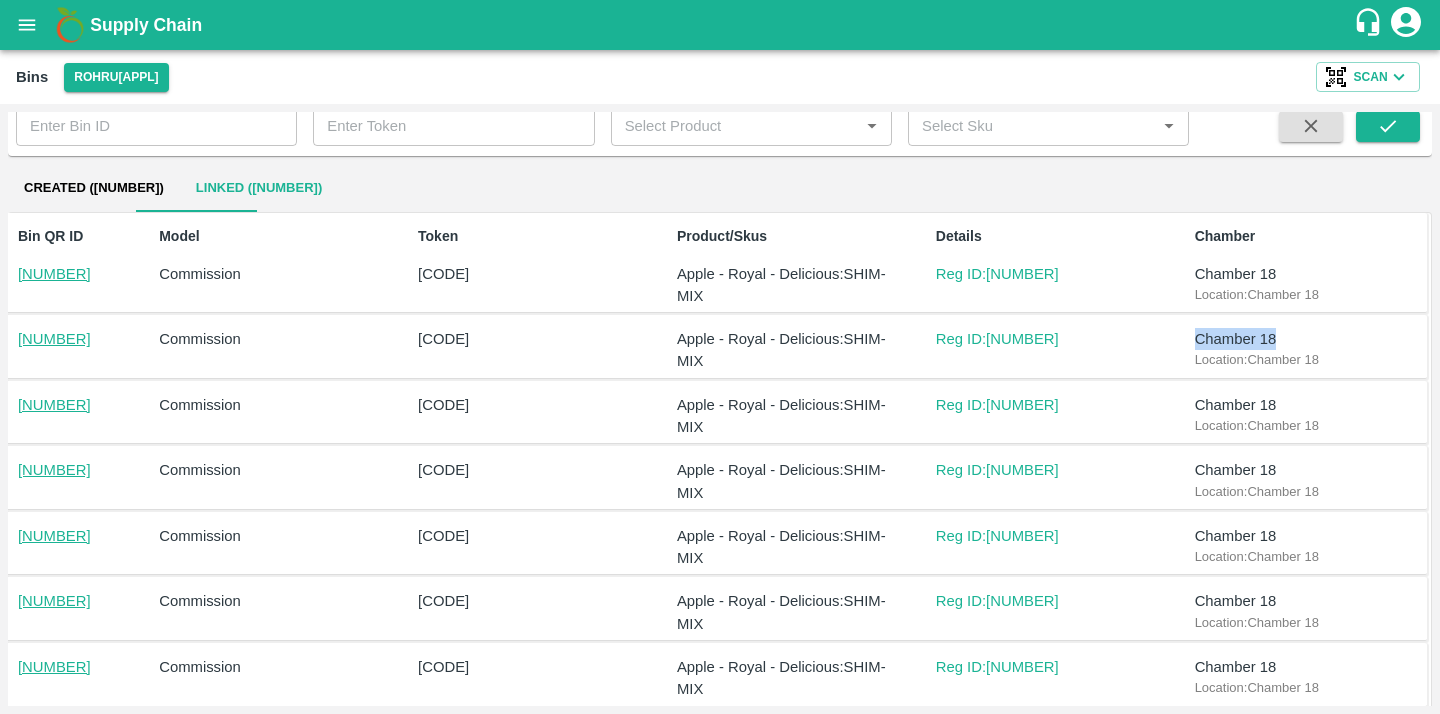 drag, startPoint x: 1269, startPoint y: 336, endPoint x: 1060, endPoint y: 337, distance: 209.0024 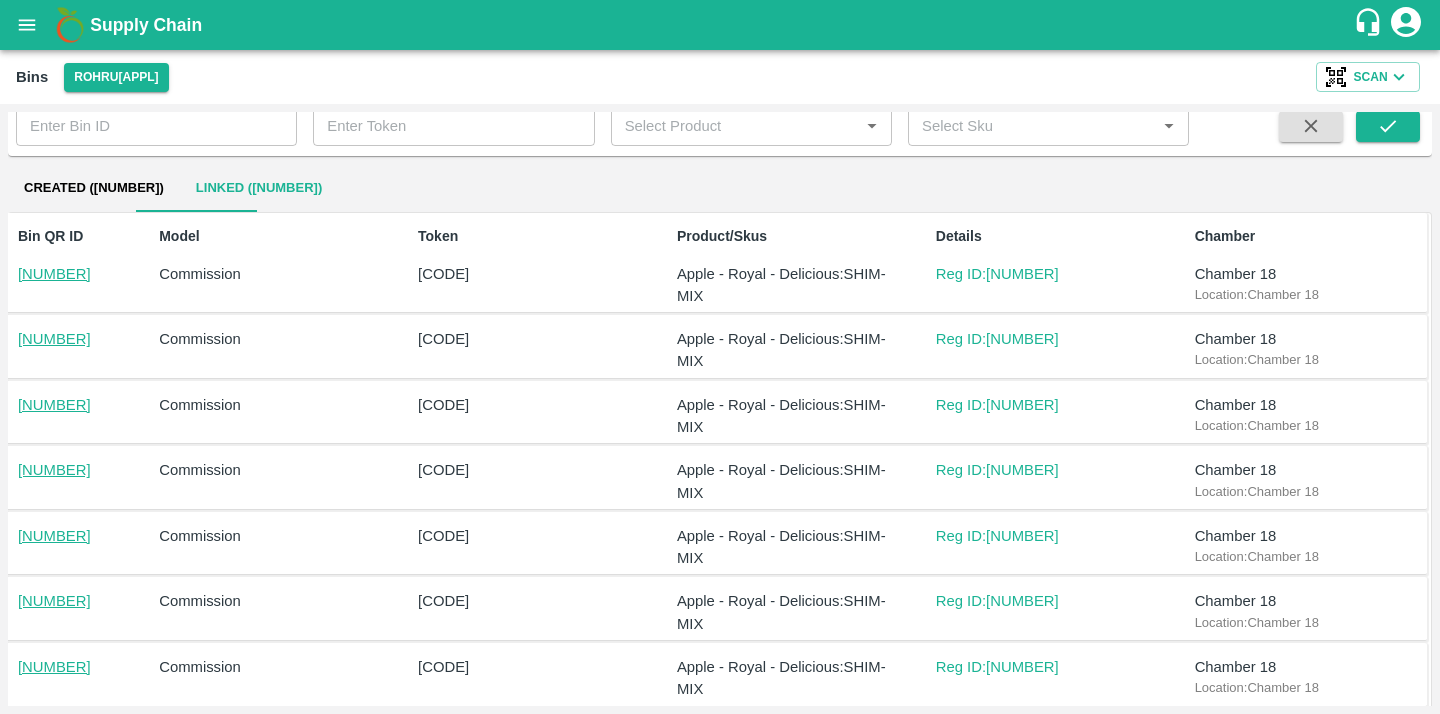 click on "[NUMBER]" at bounding box center [73, 339] 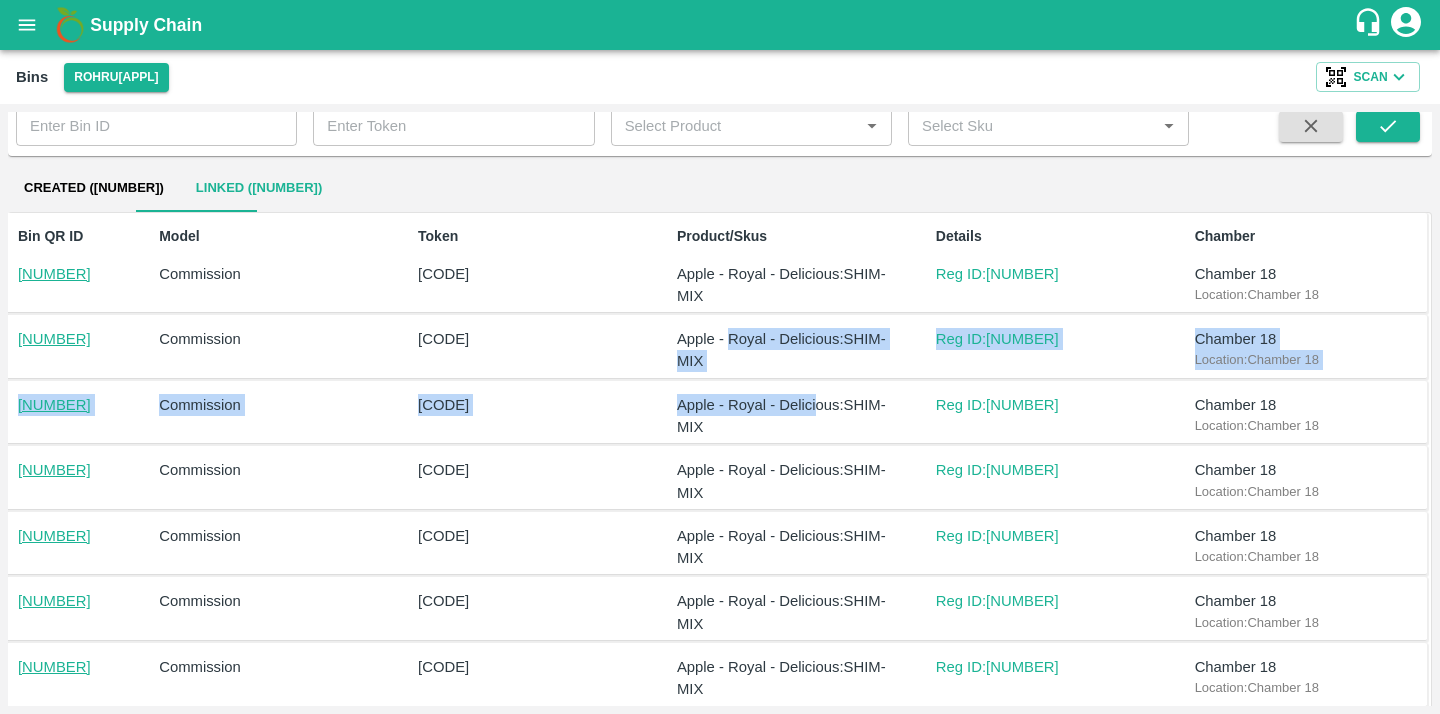drag, startPoint x: 725, startPoint y: 334, endPoint x: 826, endPoint y: 411, distance: 127.00394 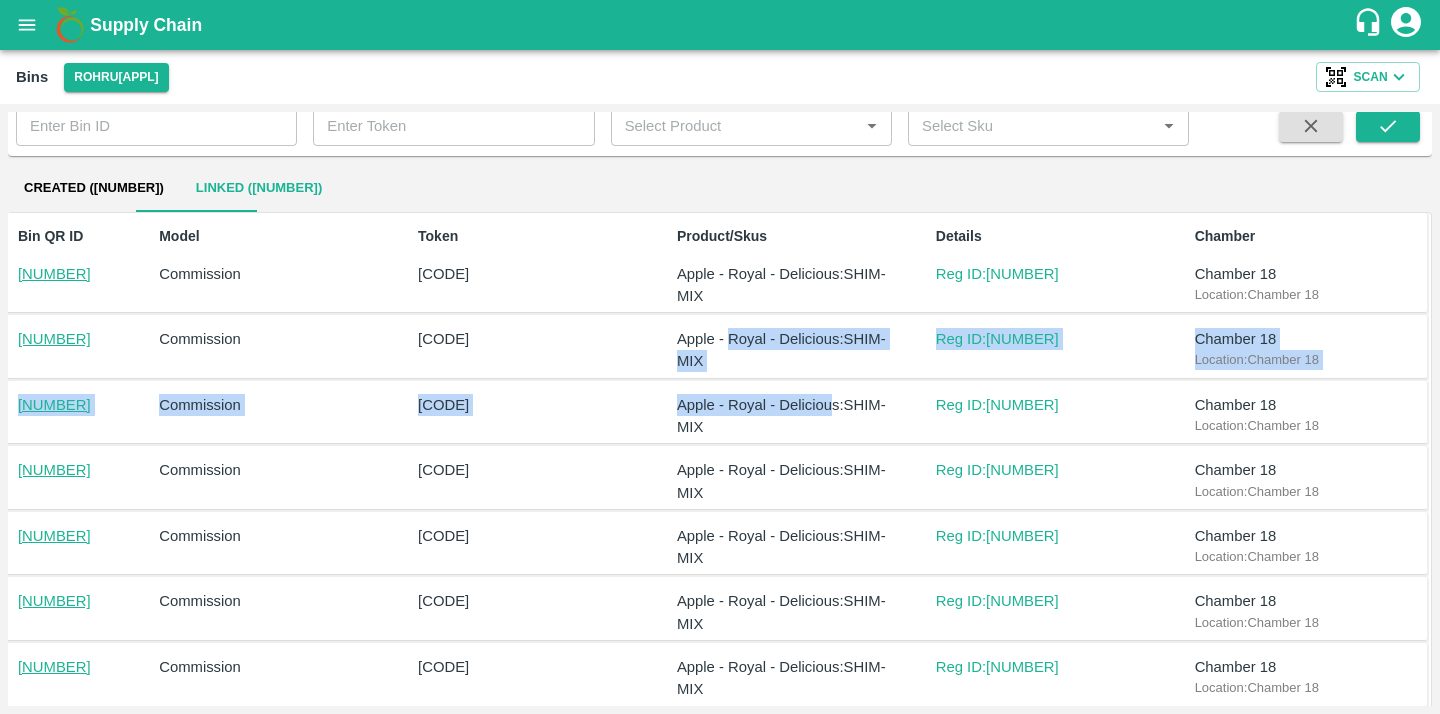 click on "Bin QR ID [NUMBER] Model Commission Token [CODE] Product/Skus Apple - Royal - Delicious :  [CODE] Details Reg ID:  [NUMBER] Chamber Chamber [NUMBER]   Location:  Chamber [NUMBER] [NUMBER] Commission [CODE] Apple - Royal - Delicious :  [CODE] Reg ID:  [NUMBER] Chamber [NUMBER]   Location:  Chamber [NUMBER] [NUMBER] Commission [CODE] Apple - Royal - Delicious :  [CODE] Reg ID:  [NUMBER] Chamber [NUMBER]   Location:  Chamber [NUMBER] [NUMBER] Commission [CODE] Apple - Royal - Delicious :  [CODE] Reg ID:  [NUMBER] Chamber [NUMBER]   Location:  Chamber [NUMBER] [NUMBER] Commission [CODE] Apple - Royal - Delicious :  [CODE] Reg ID:  [NUMBER] Chamber [NUMBER]   Location:  Chamber [NUMBER] [NUMBER] Commission [CODE] Apple - Royal - Delicious :  [CODE] Reg ID:  [NUMBER] Chamber [NUMBER]   Location:  Chamber [NUMBER] [NUMBER] Commission [CODE] Apple - Royal - Delicious :  [CODE] Reg ID:  [NUMBER] Chamber [NUMBER]   Location:  Chamber [NUMBER] [NUMBER] Commission [CODE] Apple - Royal - Delicious :  [CODE] Reg ID:  [NUMBER] Chamber [NUMBER]   Location:  Chamber [NUMBER] [NUMBER] Commission [CODE] Apple - Royal - Delicious :  [CODE]" at bounding box center (720, 558) 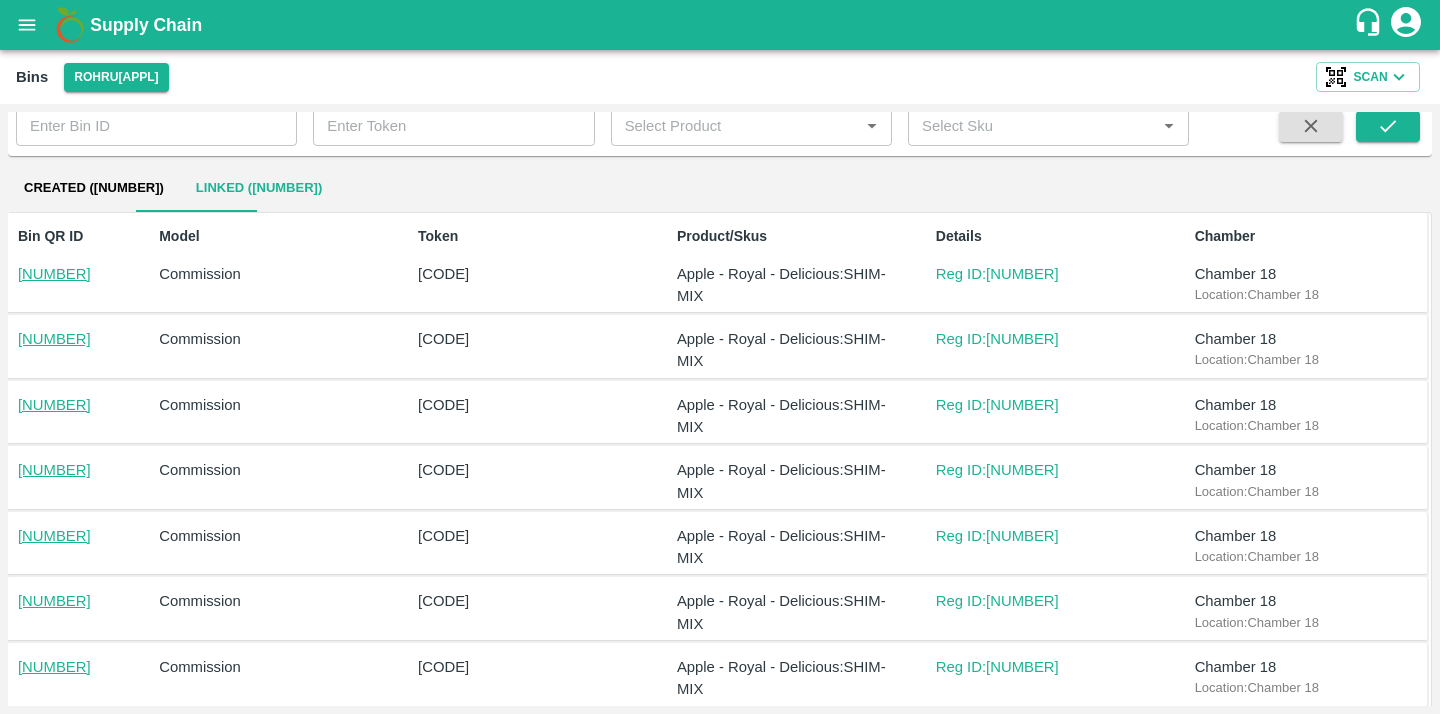 click 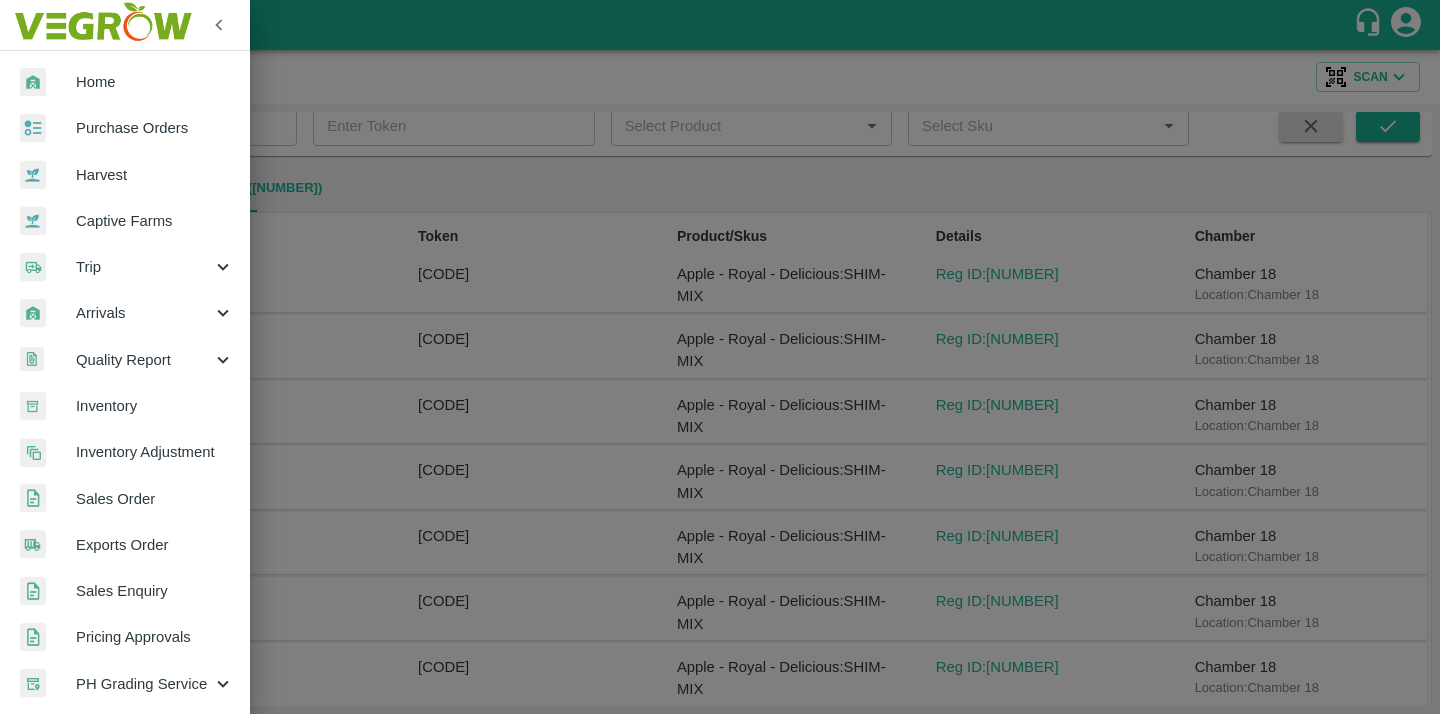 click on "Home" at bounding box center (125, 82) 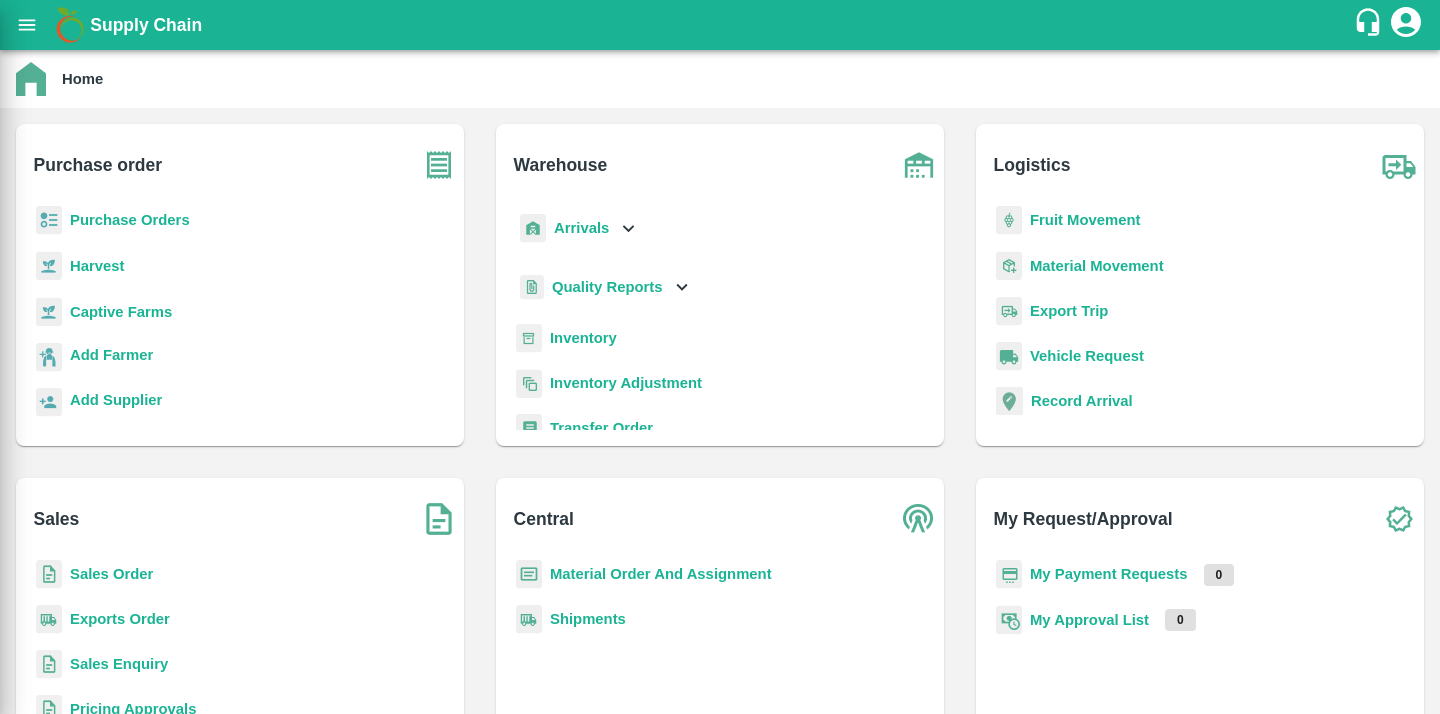 type 